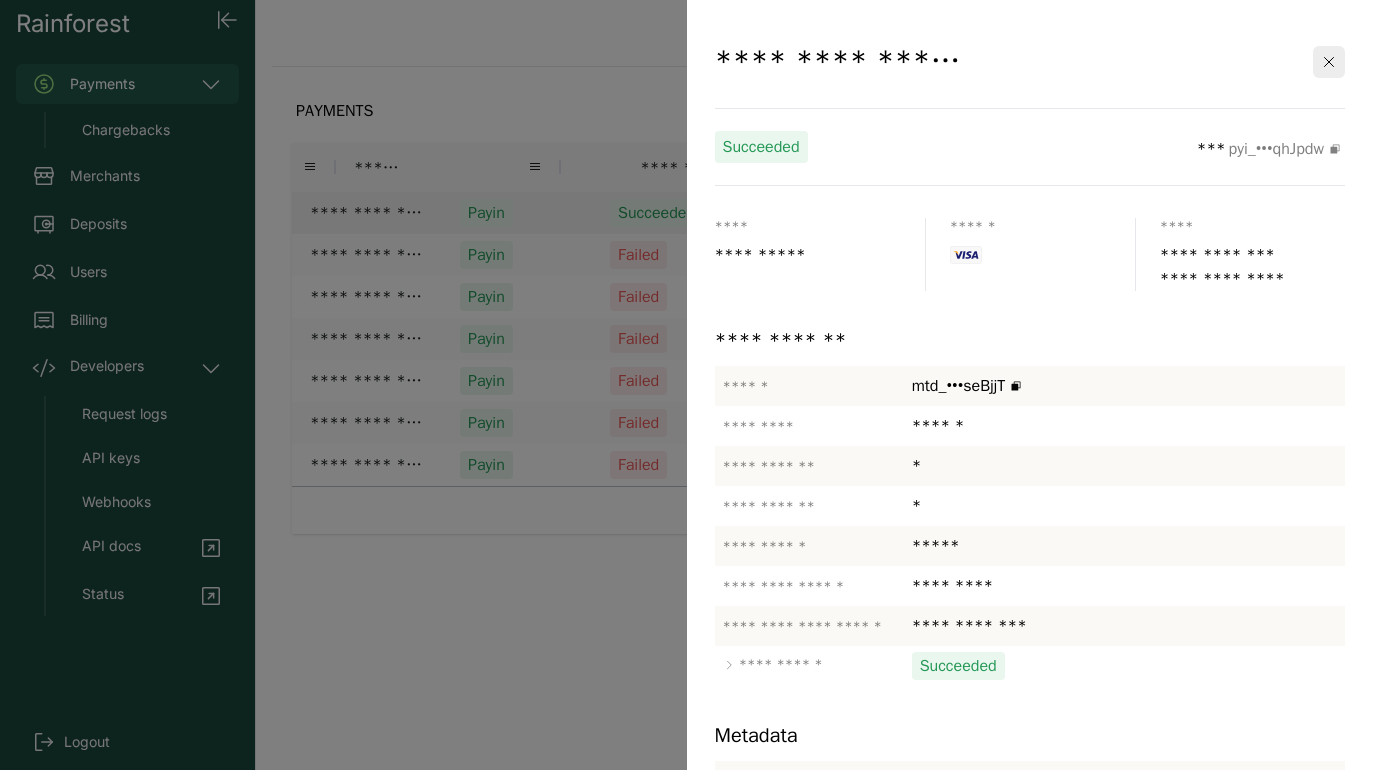 scroll, scrollTop: 0, scrollLeft: 0, axis: both 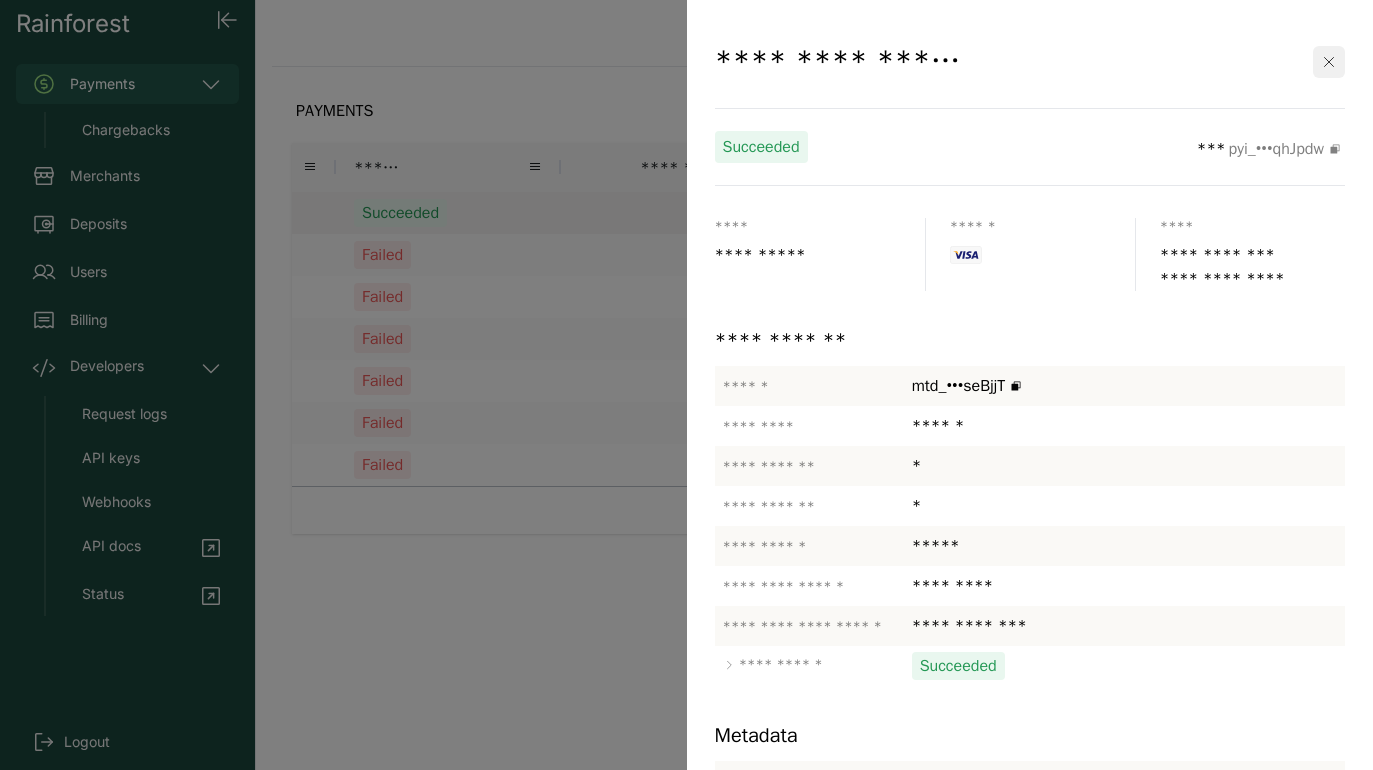 click 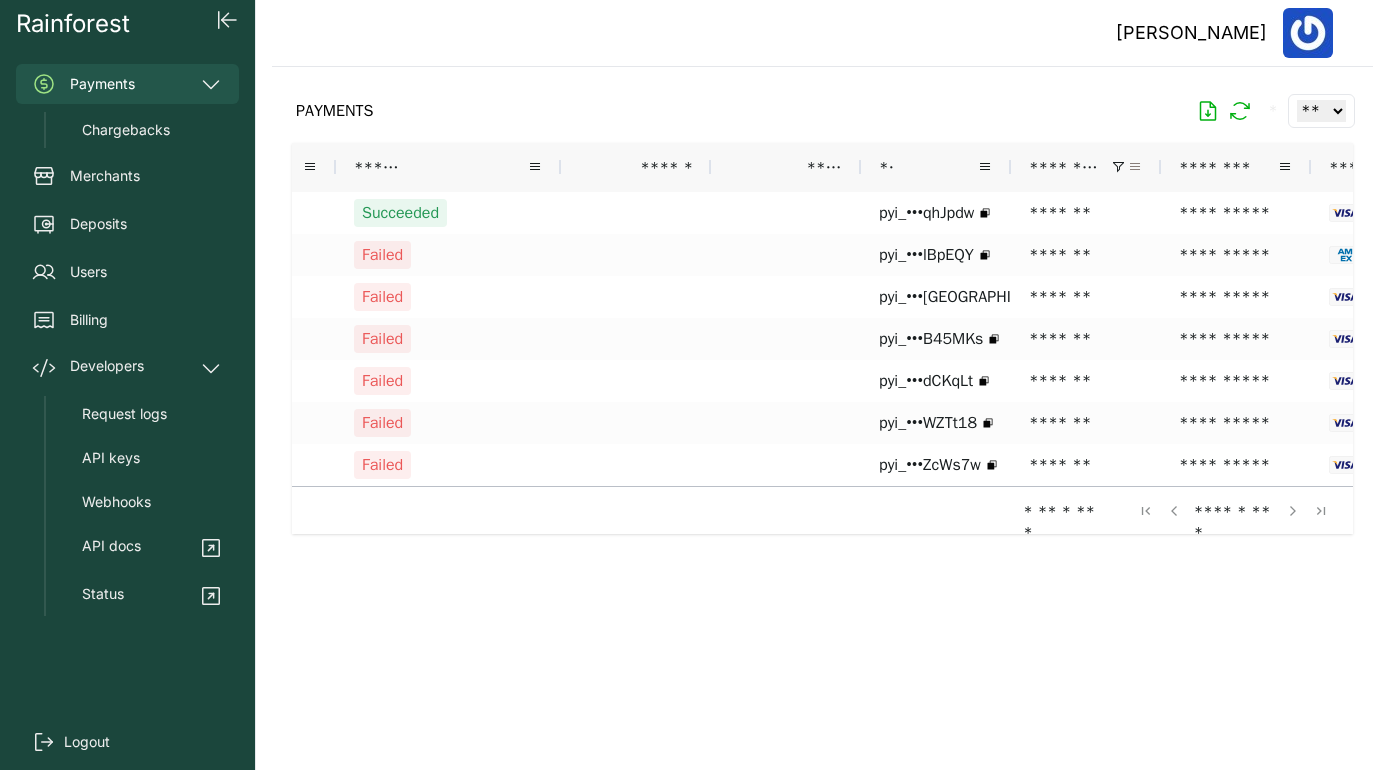 click at bounding box center (1135, 167) 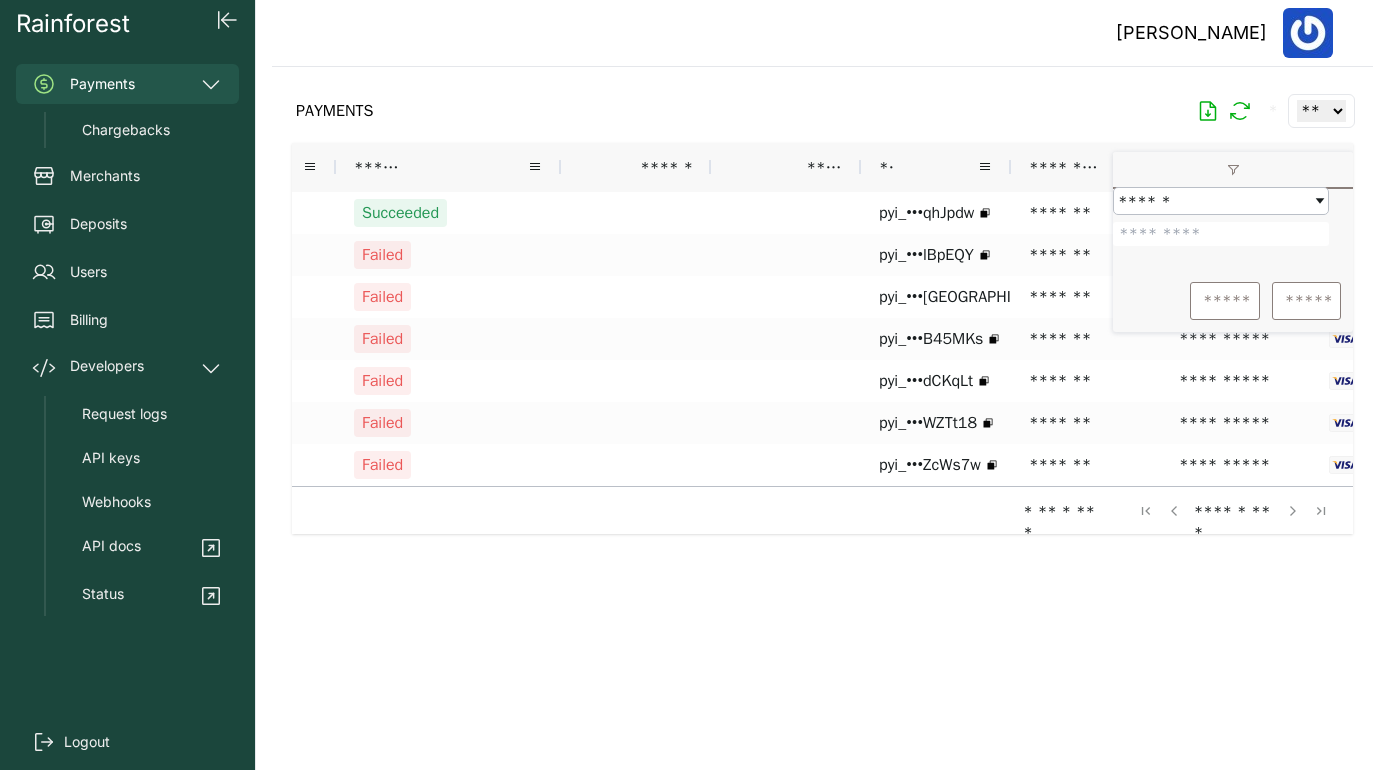 drag, startPoint x: 1211, startPoint y: 248, endPoint x: 1125, endPoint y: 246, distance: 86.023254 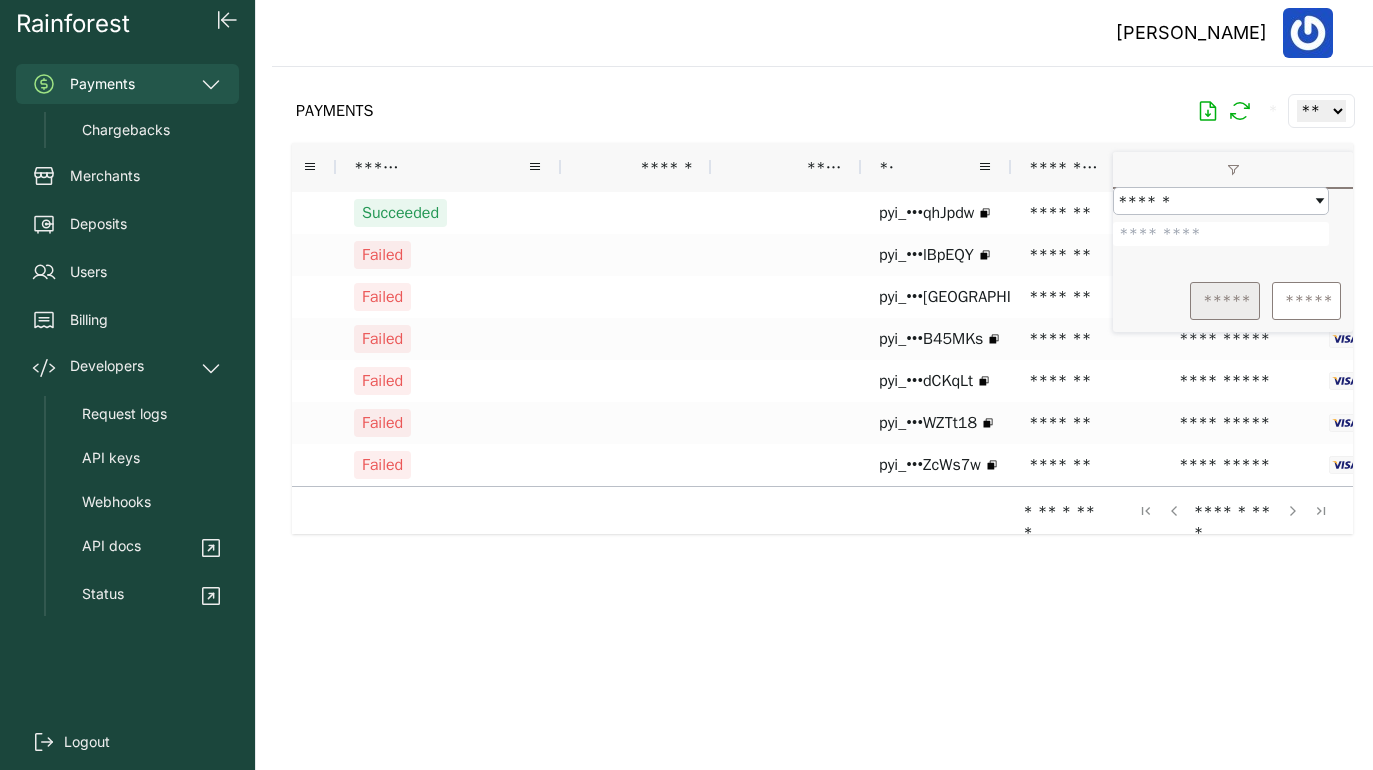 type on "*******" 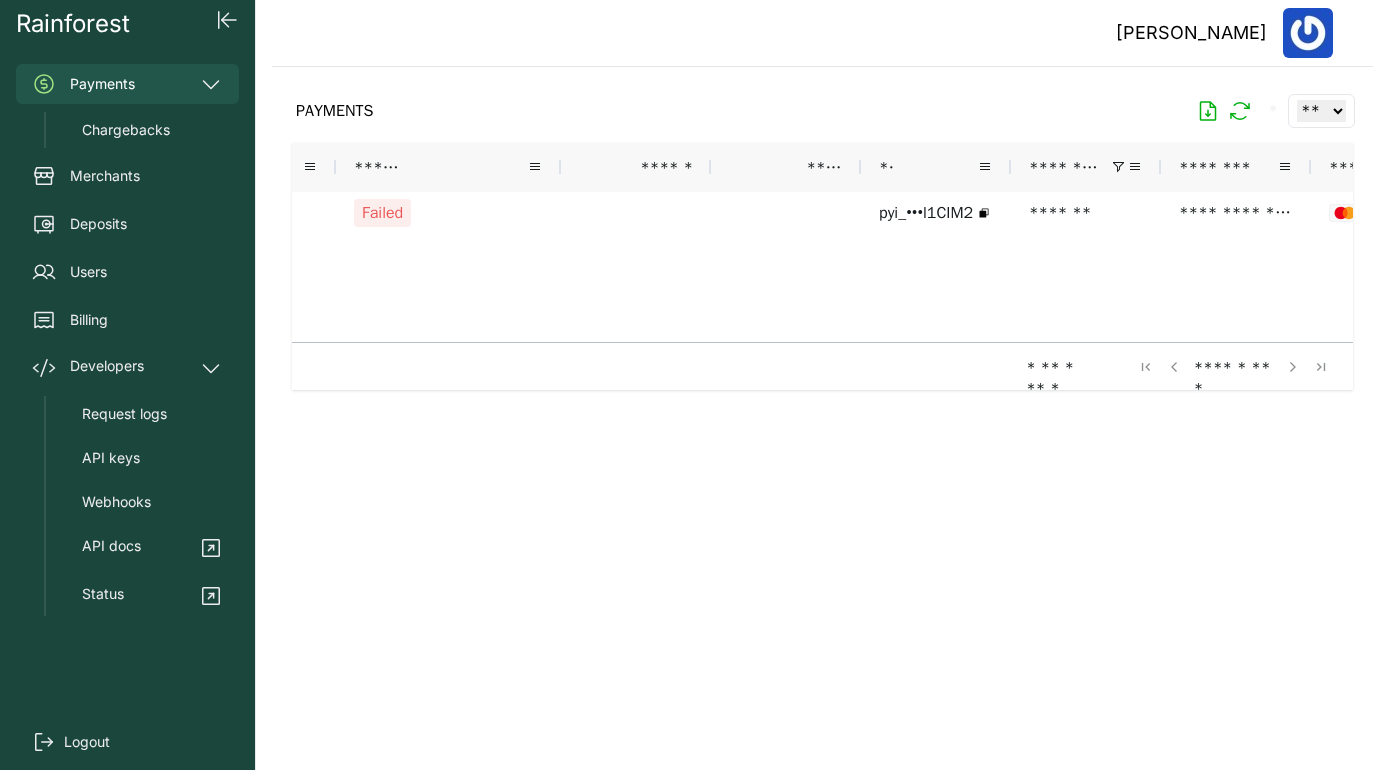 click at bounding box center (822, 402) 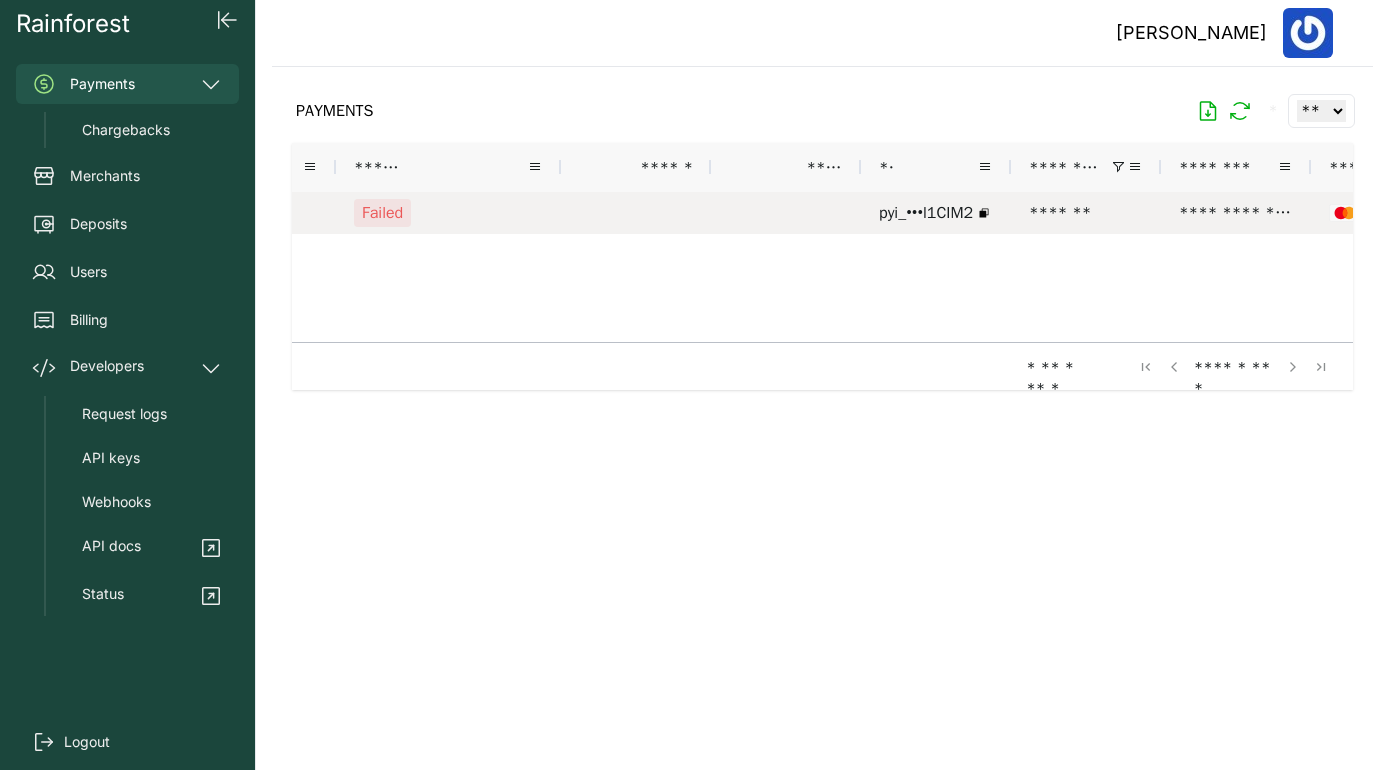 scroll, scrollTop: 0, scrollLeft: 157, axis: horizontal 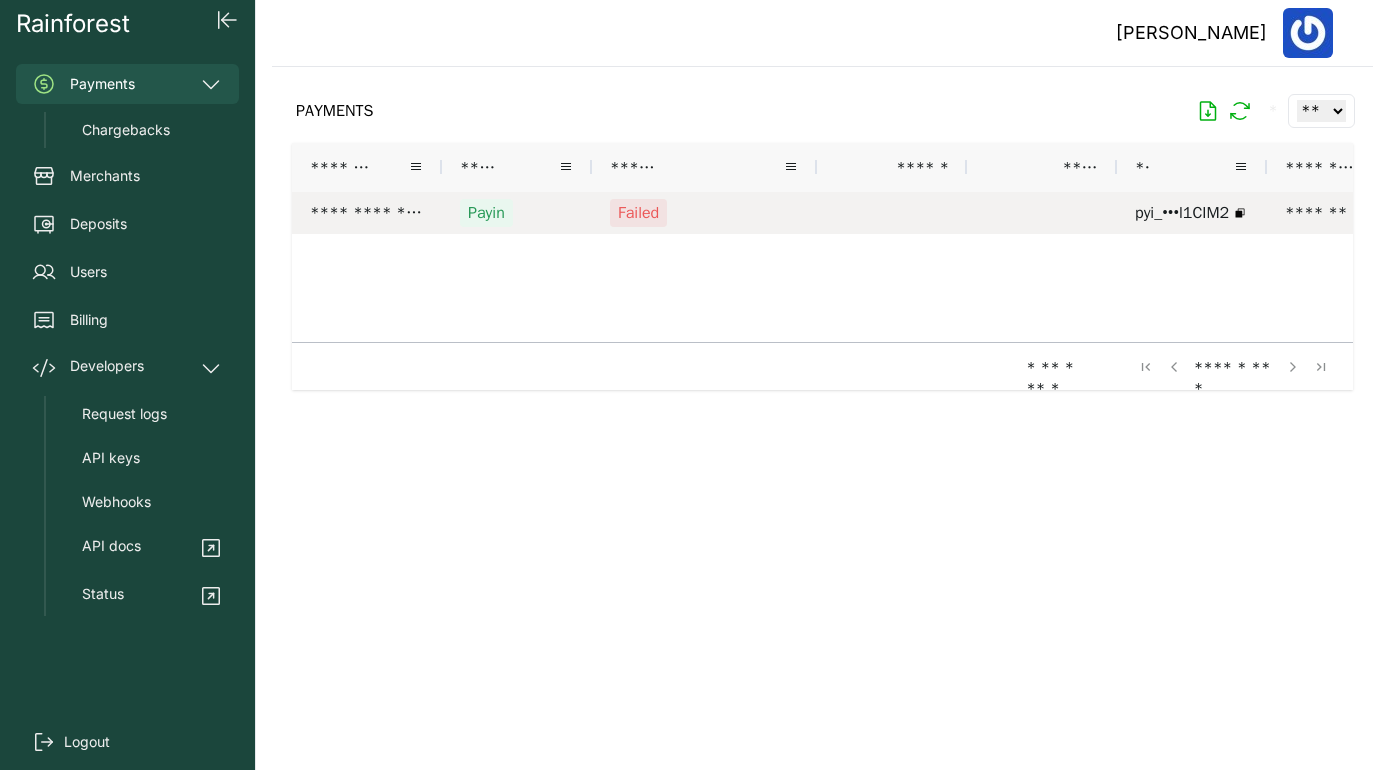 click on "Failed" at bounding box center (704, 213) 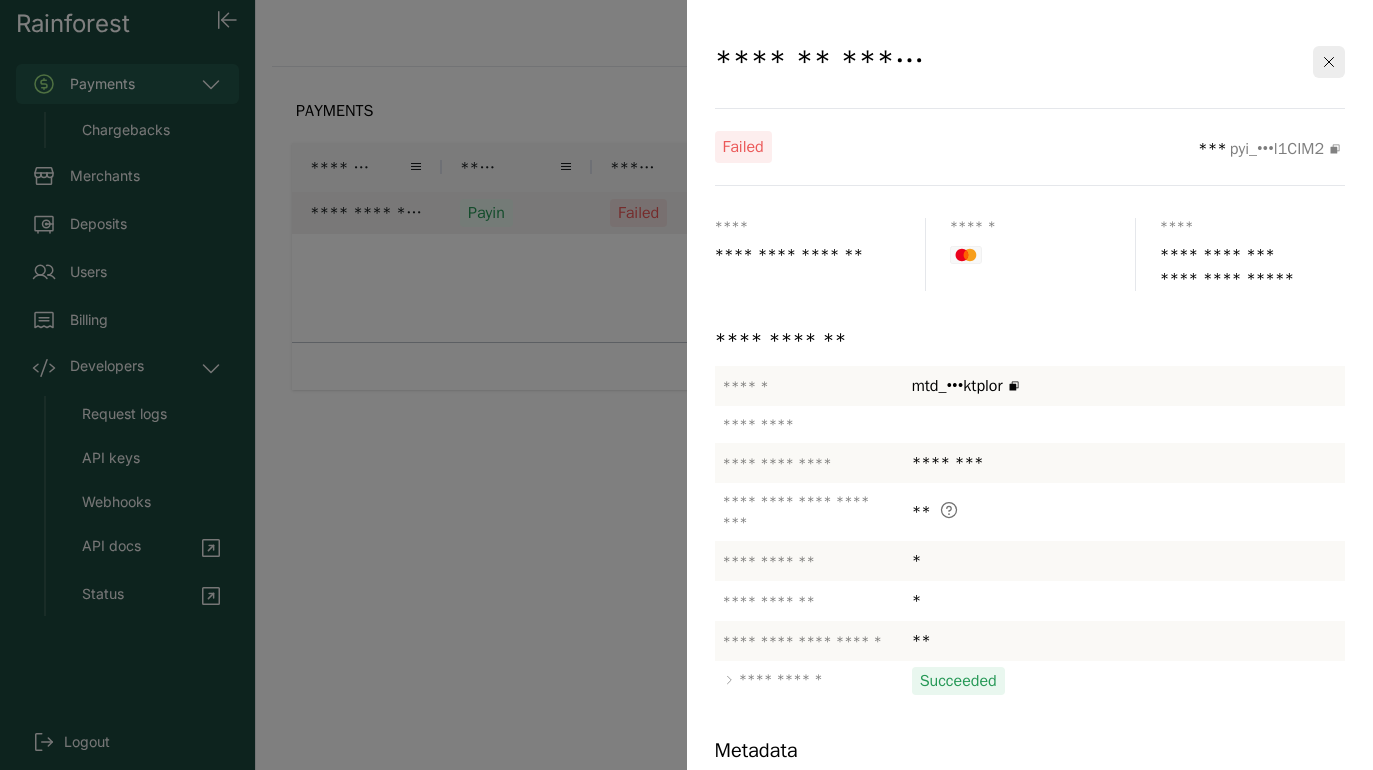 click on "**********" 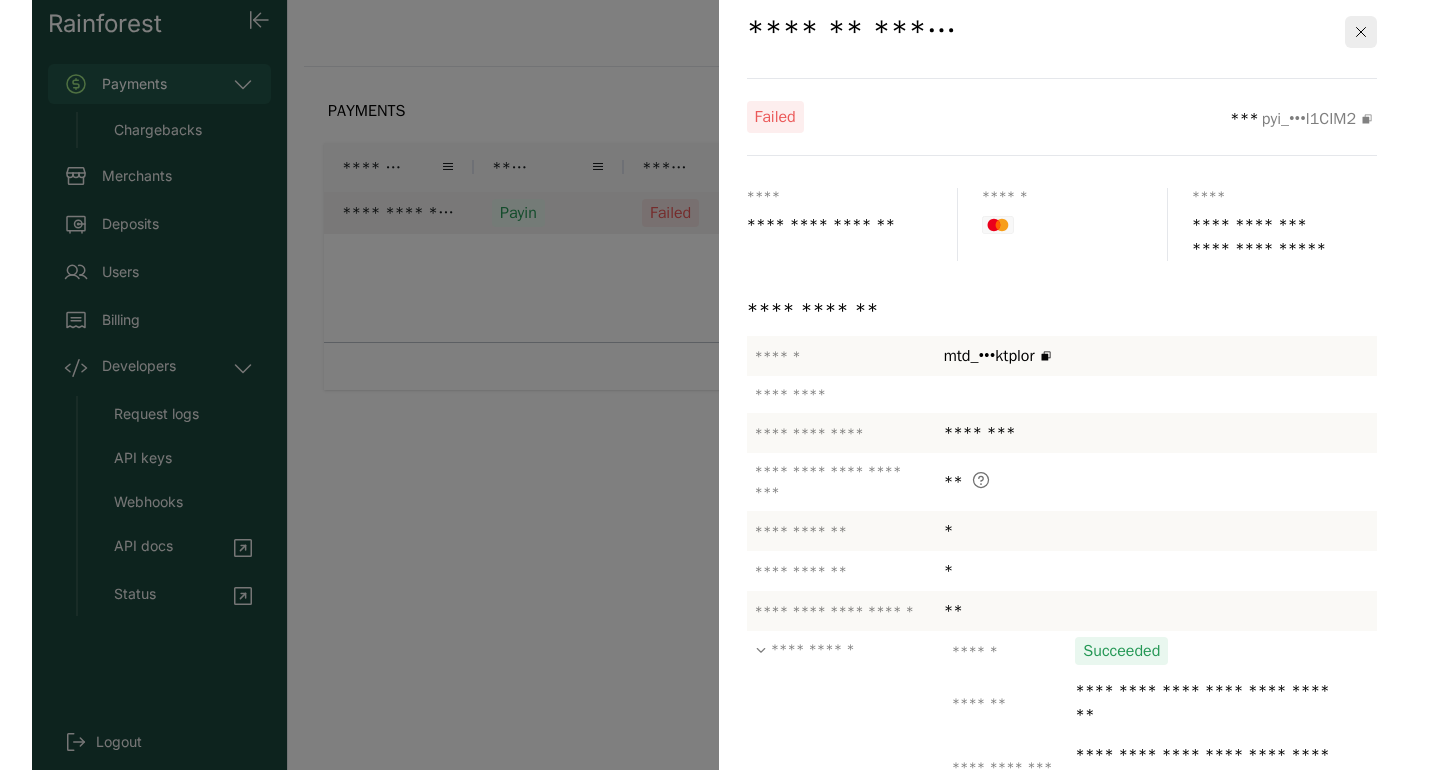 scroll, scrollTop: 0, scrollLeft: 0, axis: both 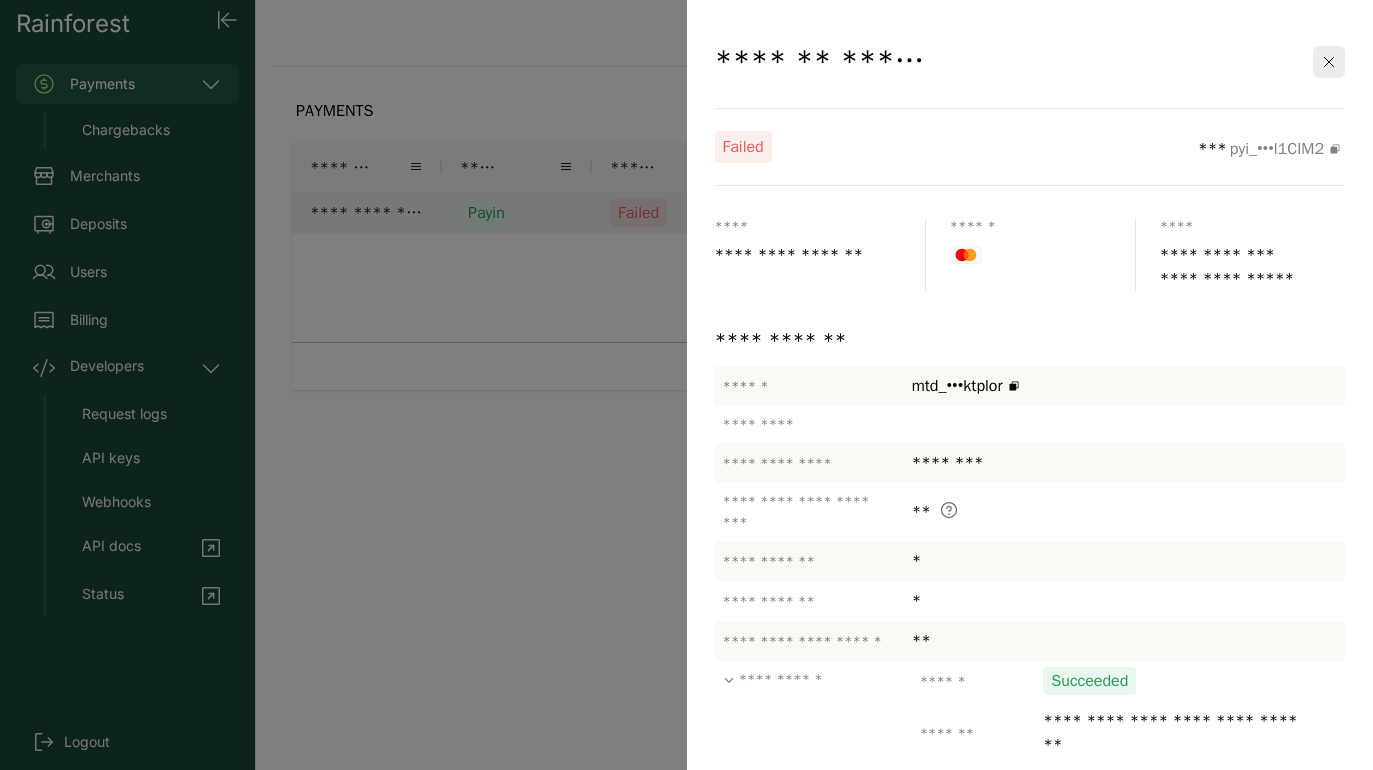 click at bounding box center (686, 385) 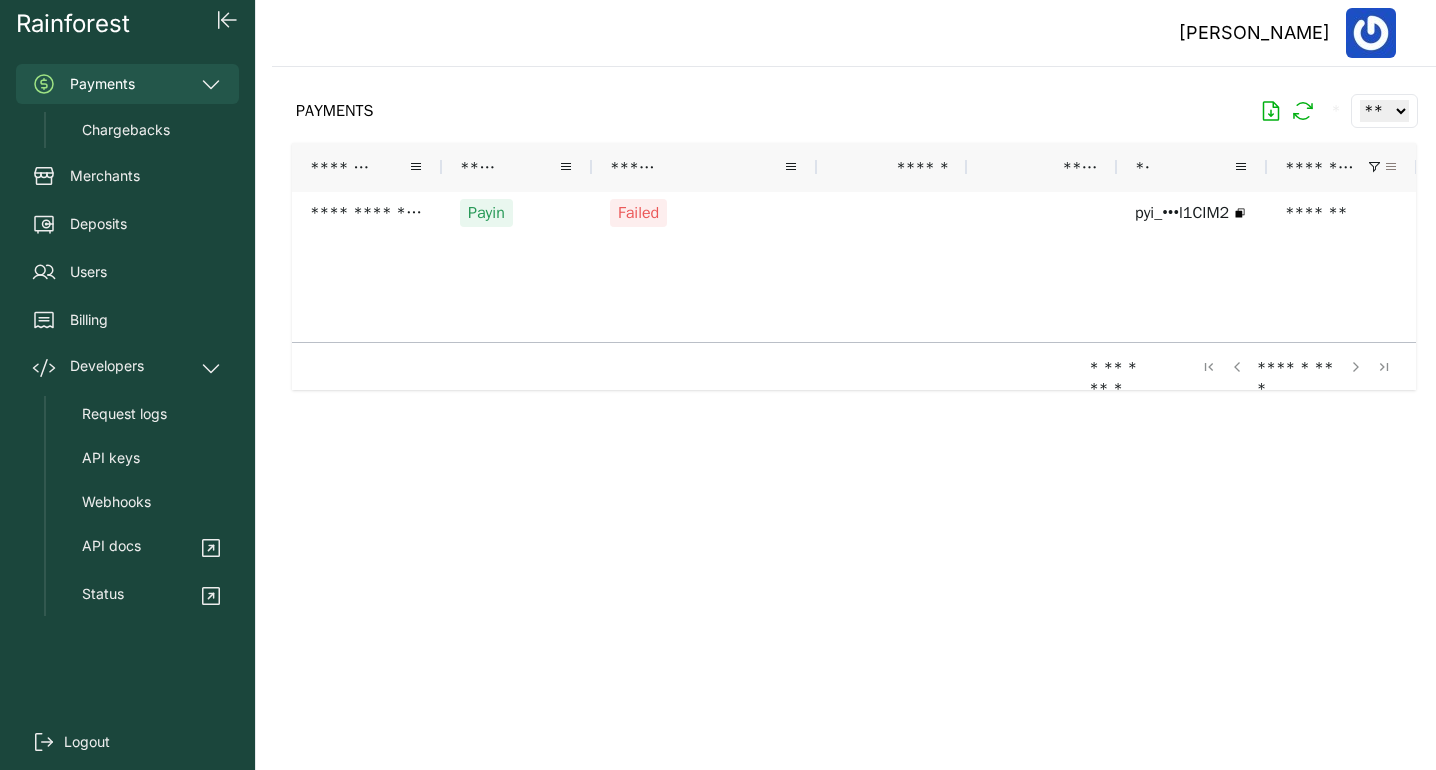 click at bounding box center (1391, 167) 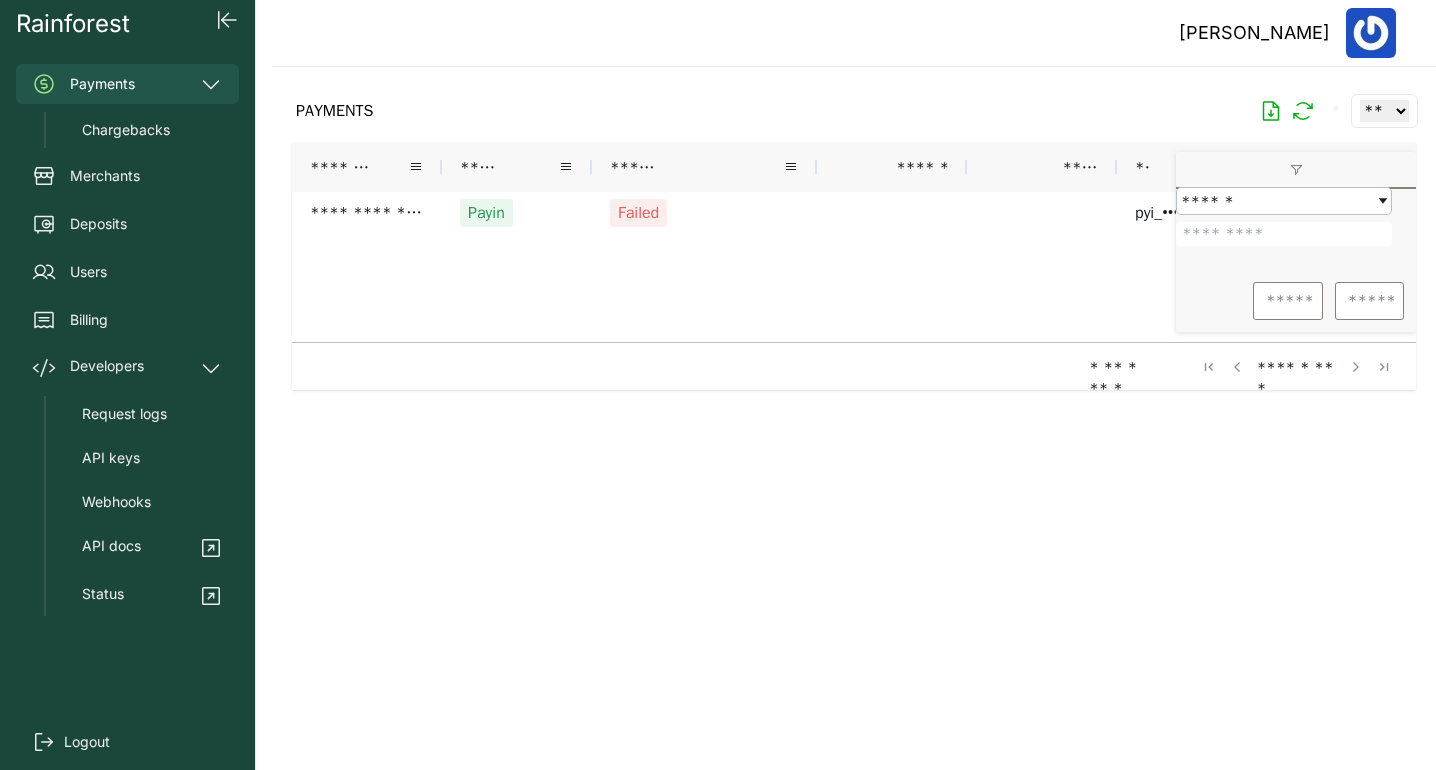 drag, startPoint x: 1277, startPoint y: 244, endPoint x: 1170, endPoint y: 242, distance: 107.01869 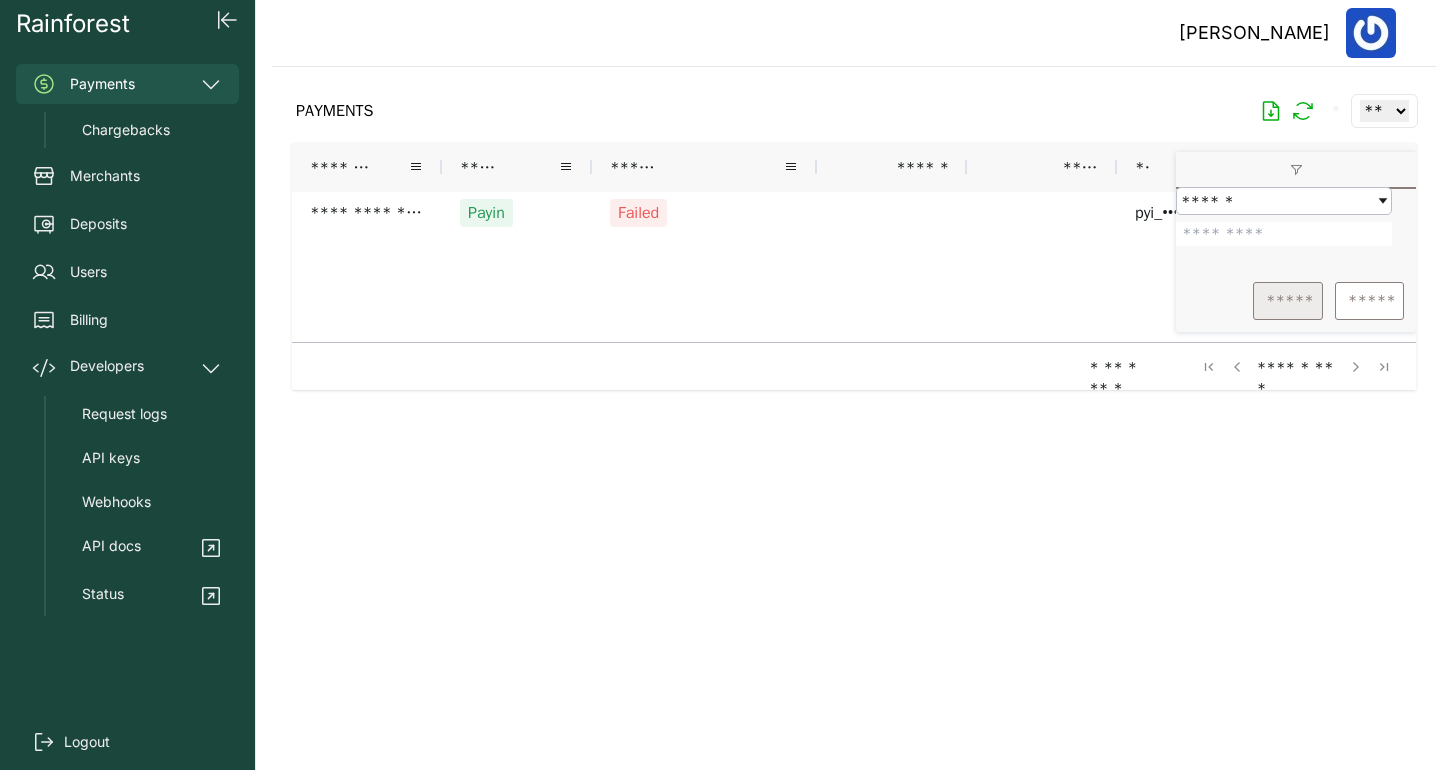 type on "*******" 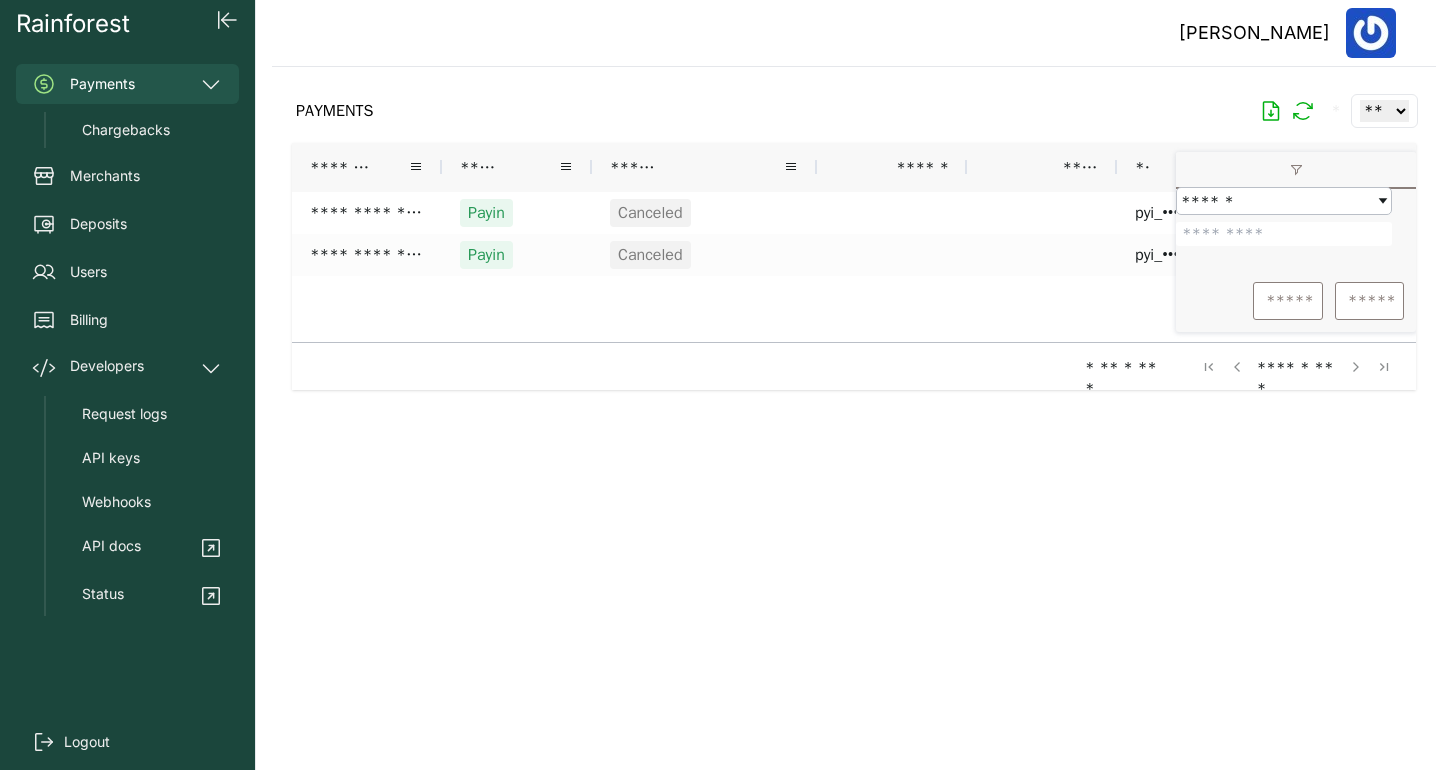 click on "**********" at bounding box center (1167, 267) 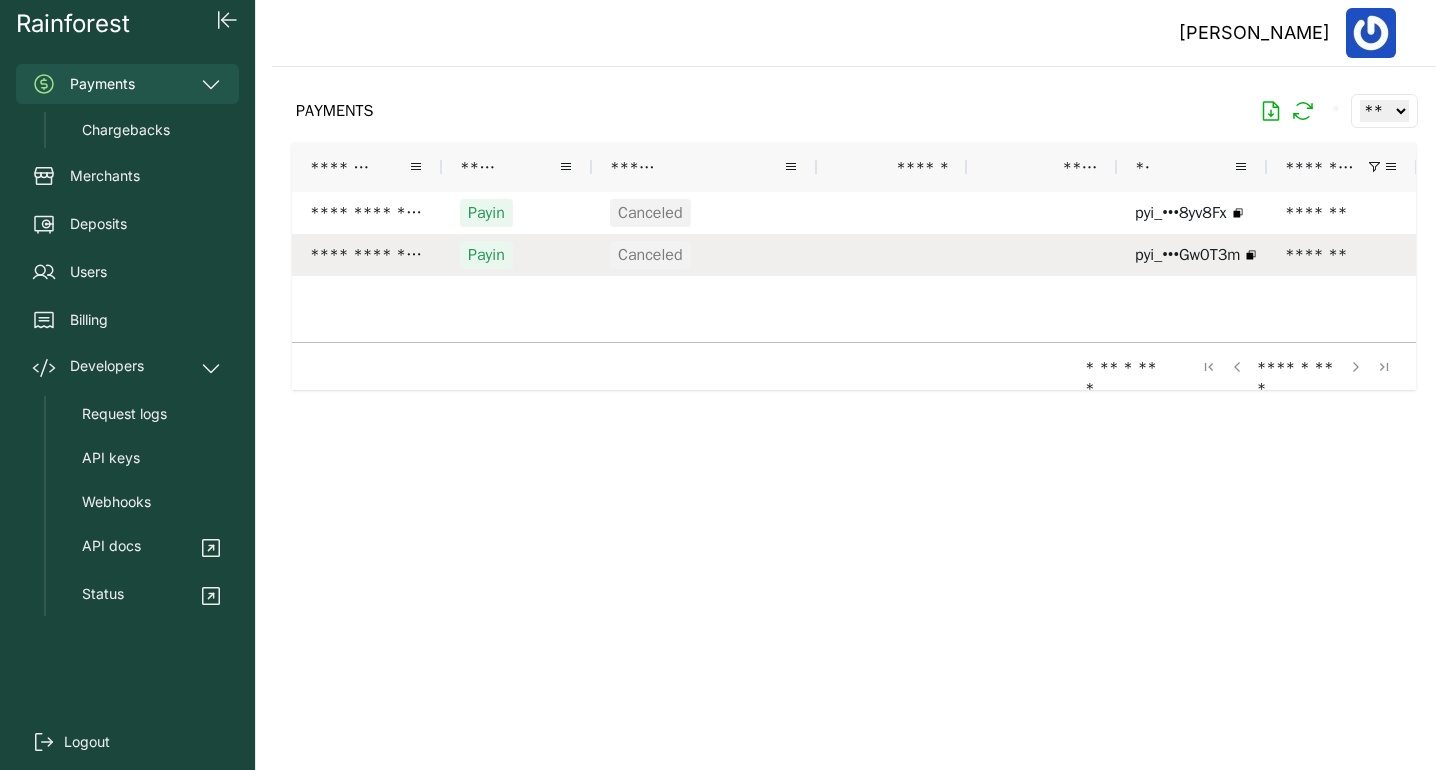 scroll, scrollTop: 0, scrollLeft: 332, axis: horizontal 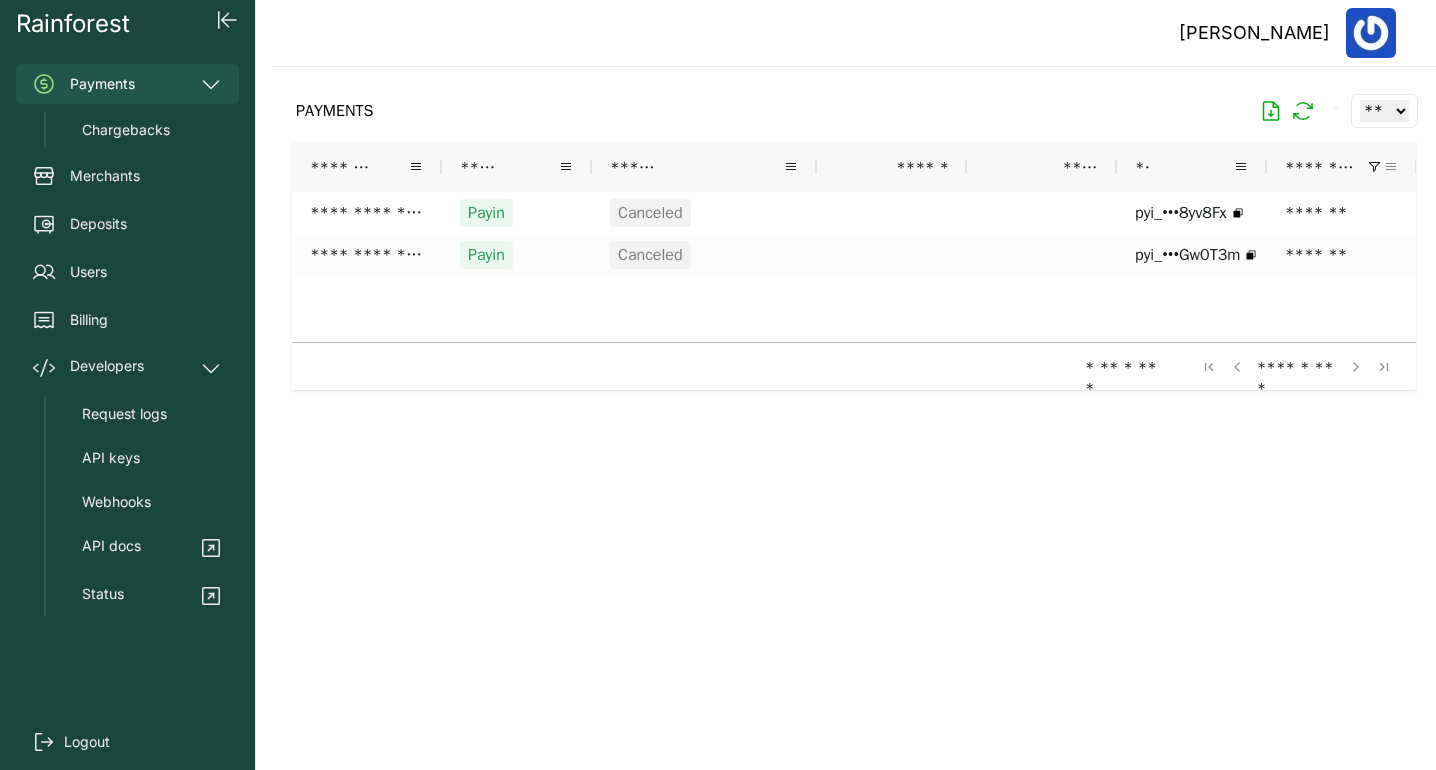 click at bounding box center (1391, 167) 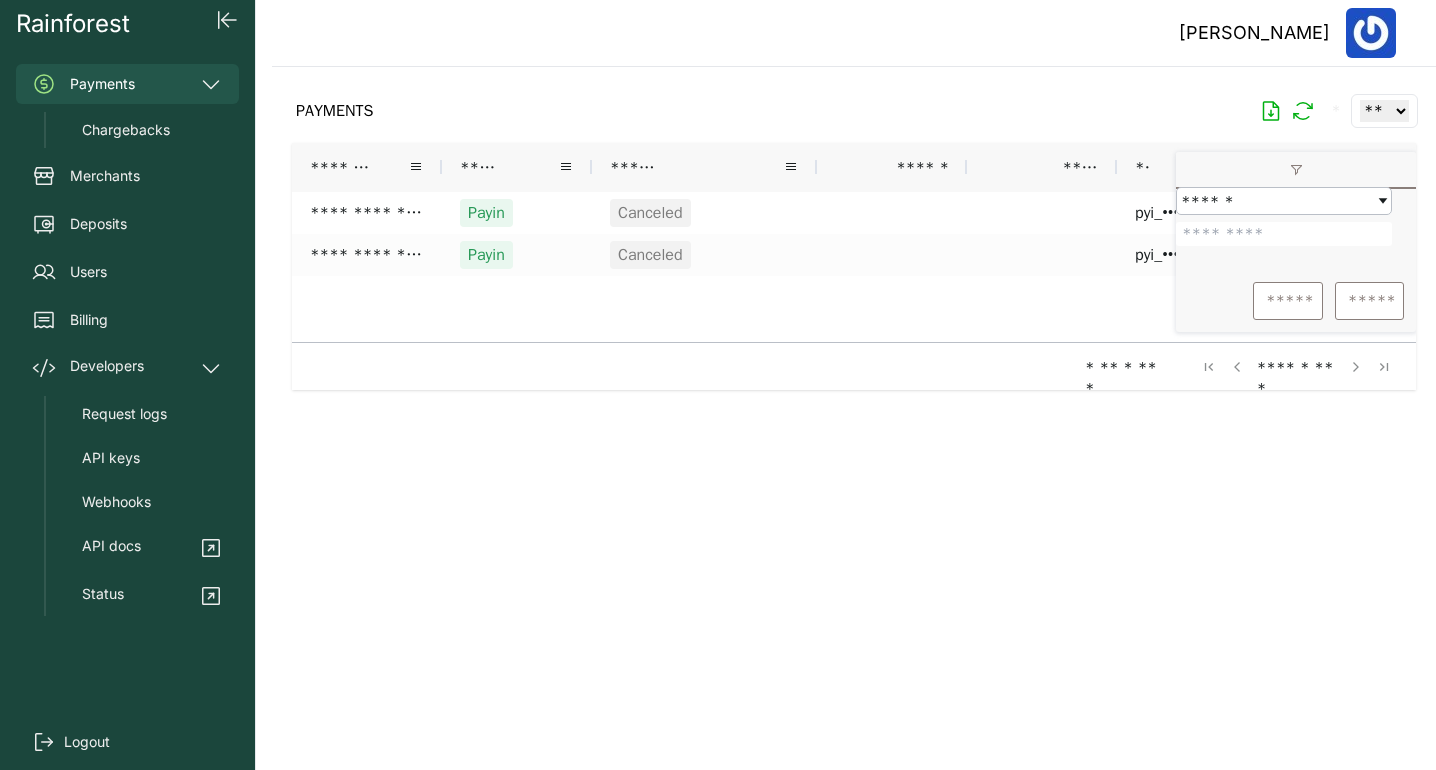 drag, startPoint x: 1270, startPoint y: 247, endPoint x: 1183, endPoint y: 243, distance: 87.0919 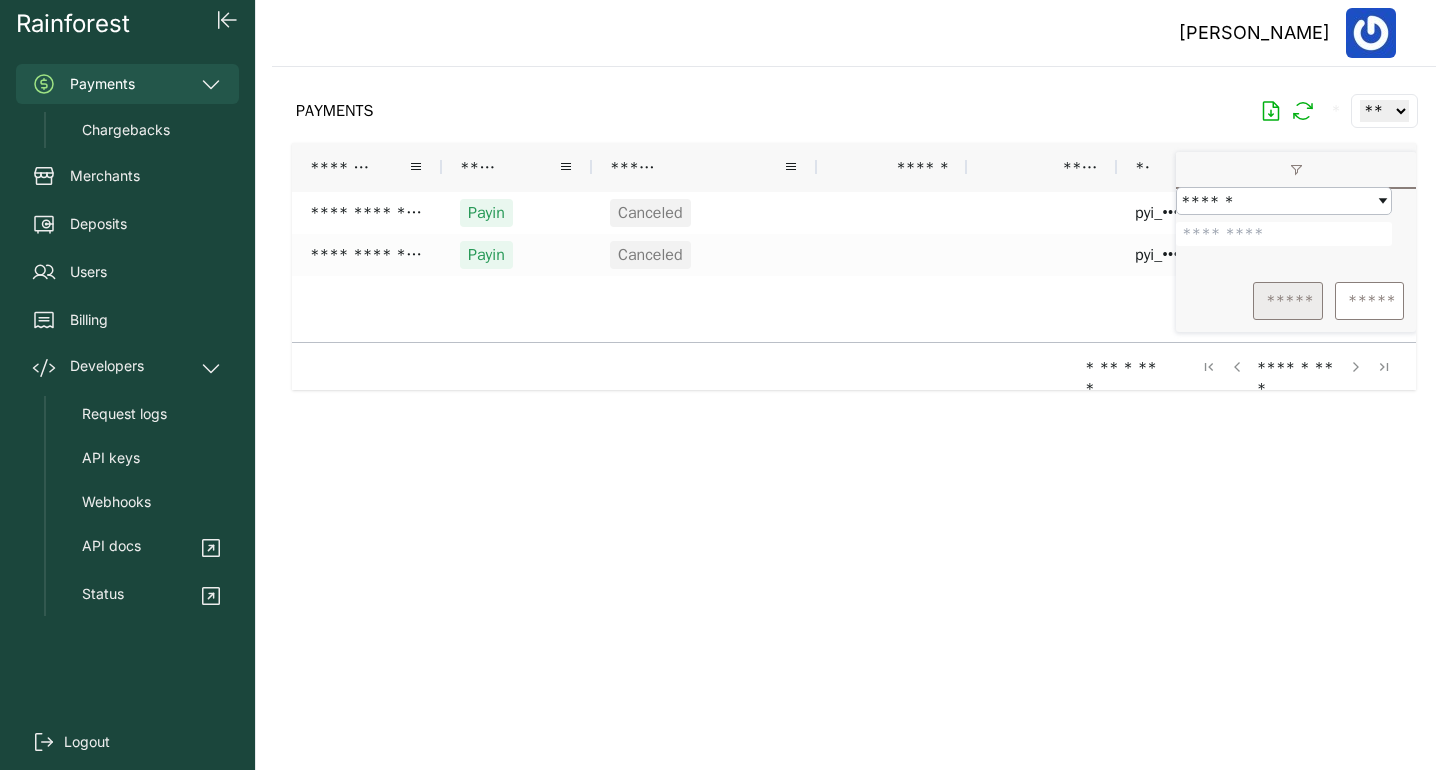 type on "*******" 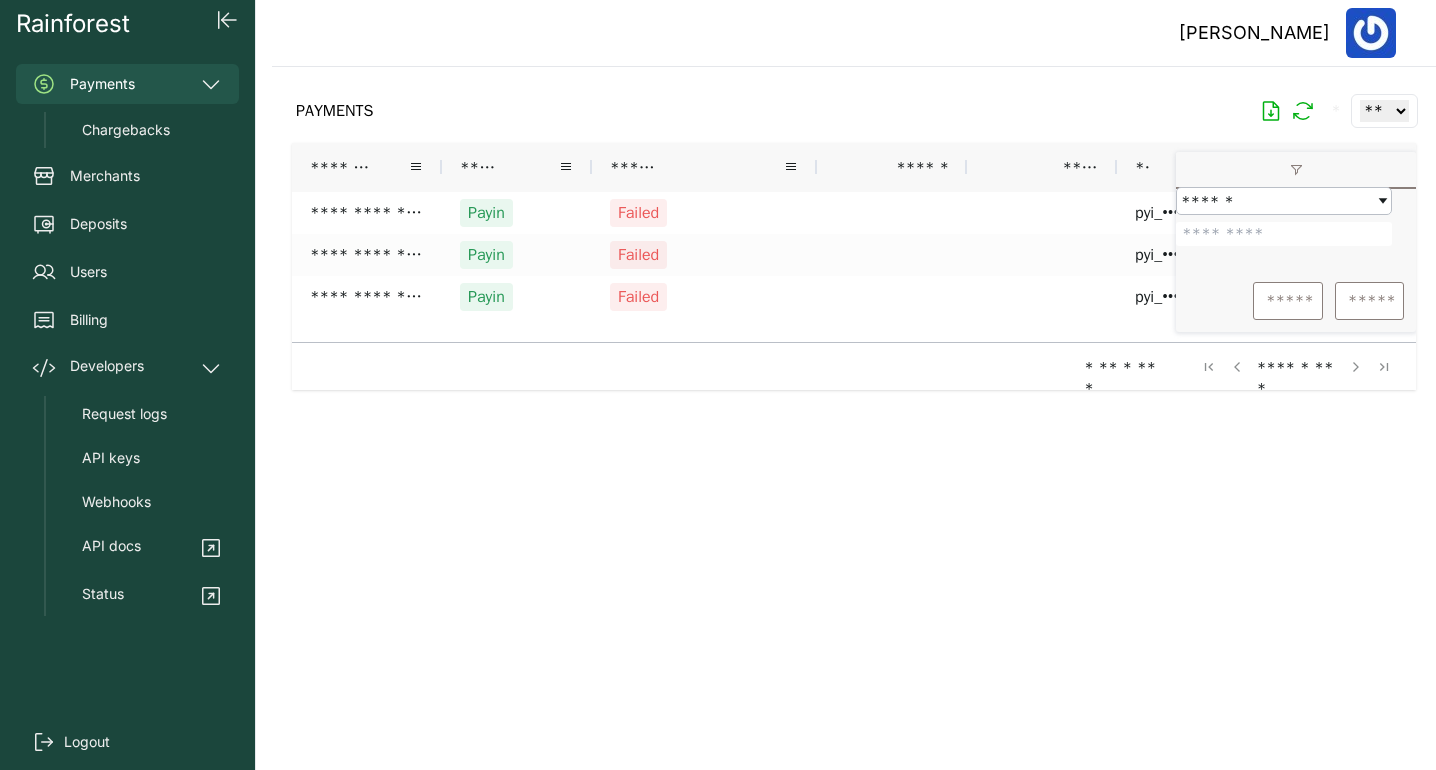 click at bounding box center [854, 402] 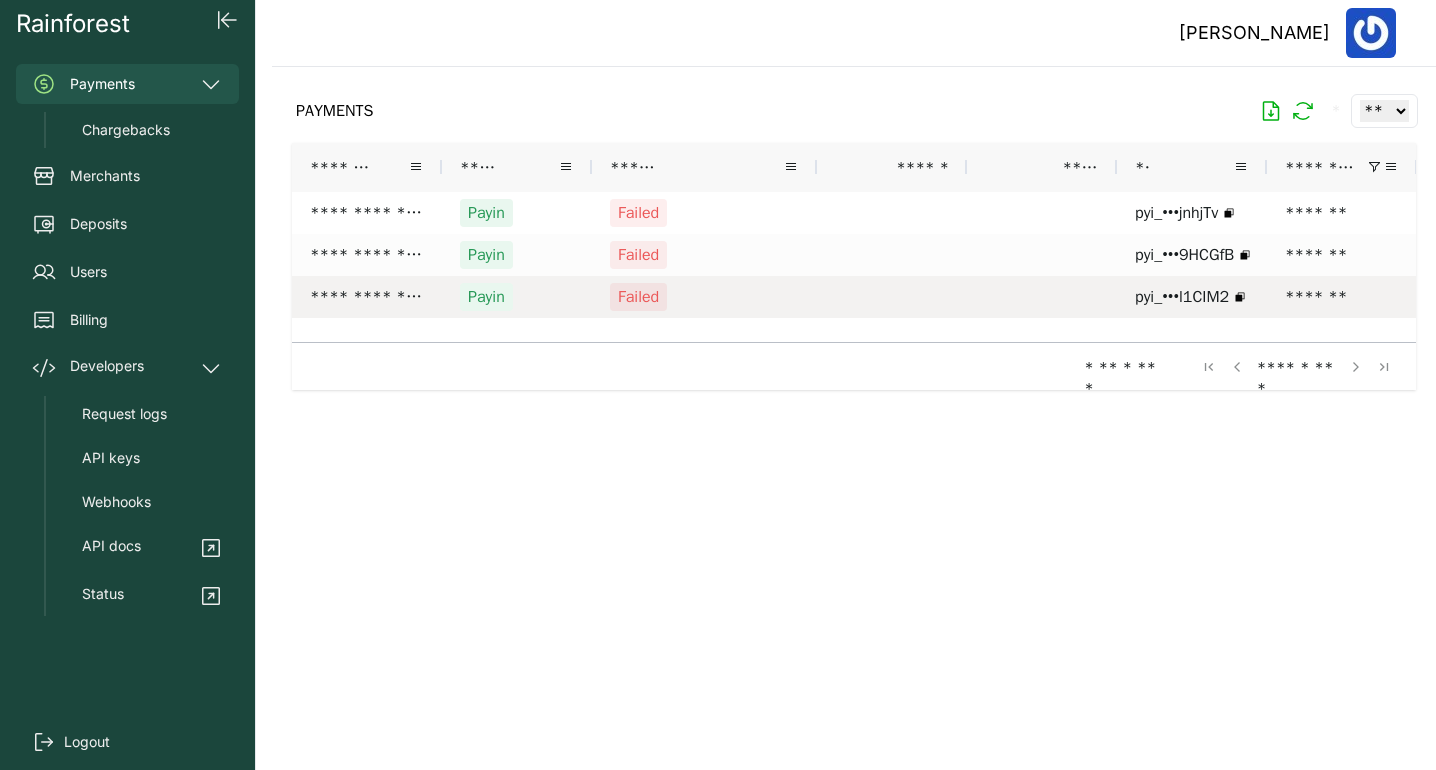 scroll, scrollTop: 0, scrollLeft: 233, axis: horizontal 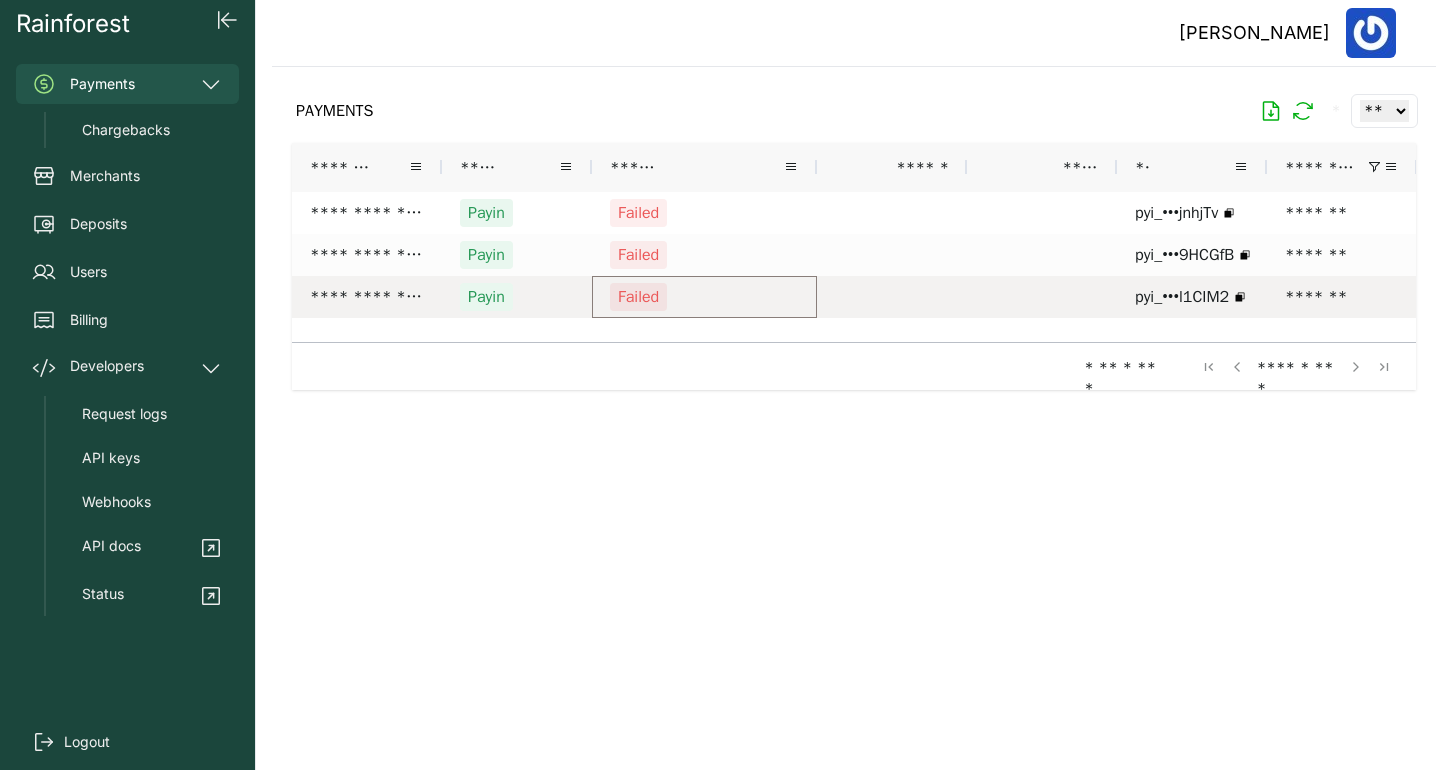 click on "Failed" at bounding box center (704, 297) 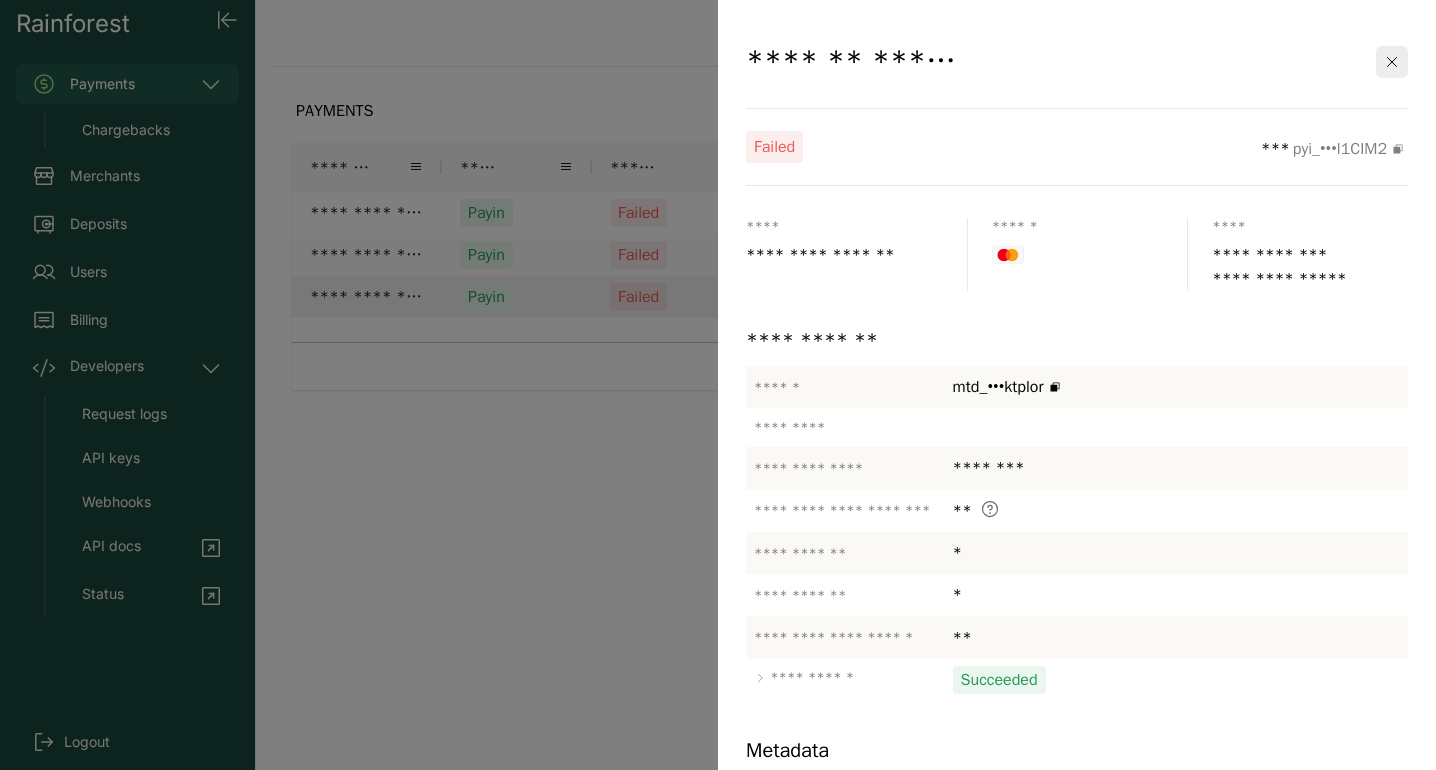 click at bounding box center [718, 385] 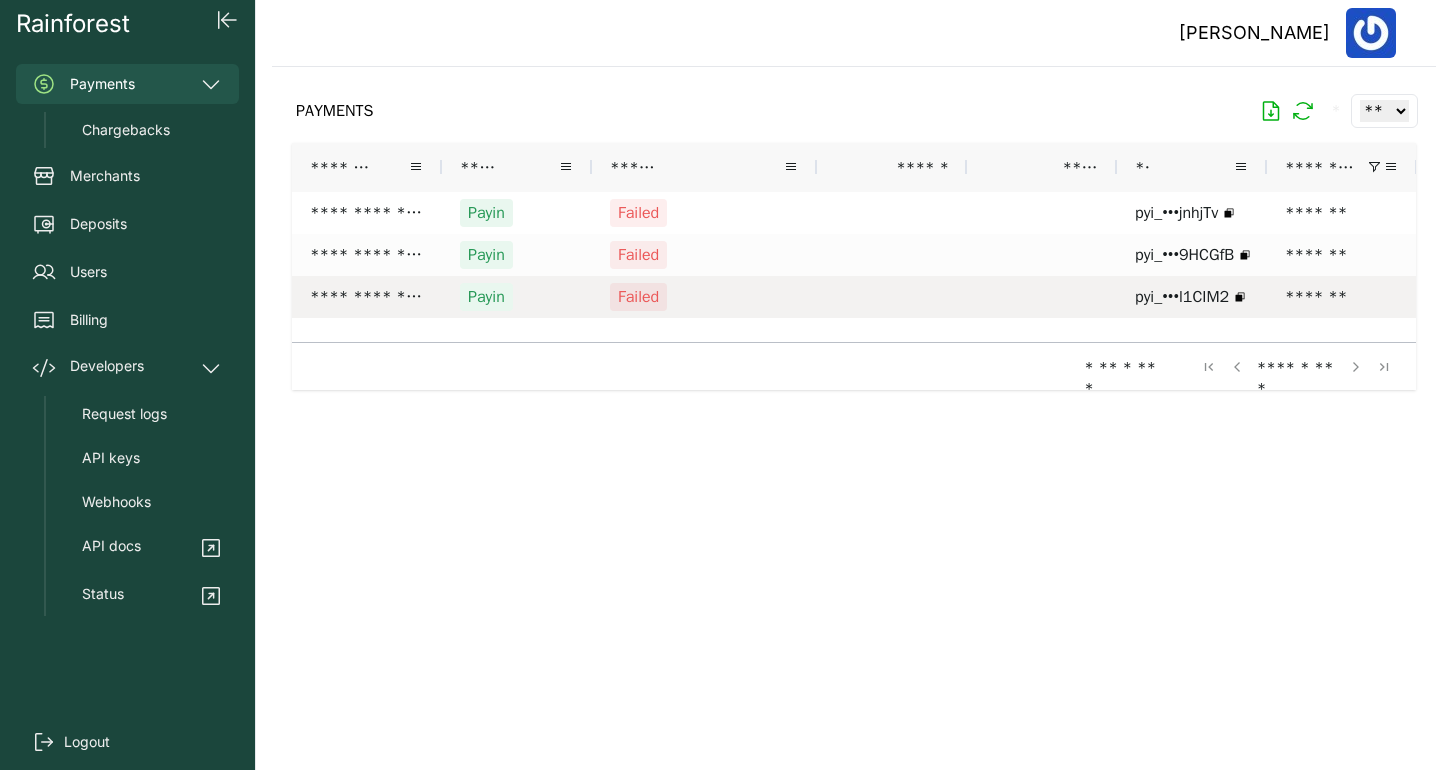 click on "Failed" at bounding box center [704, 255] 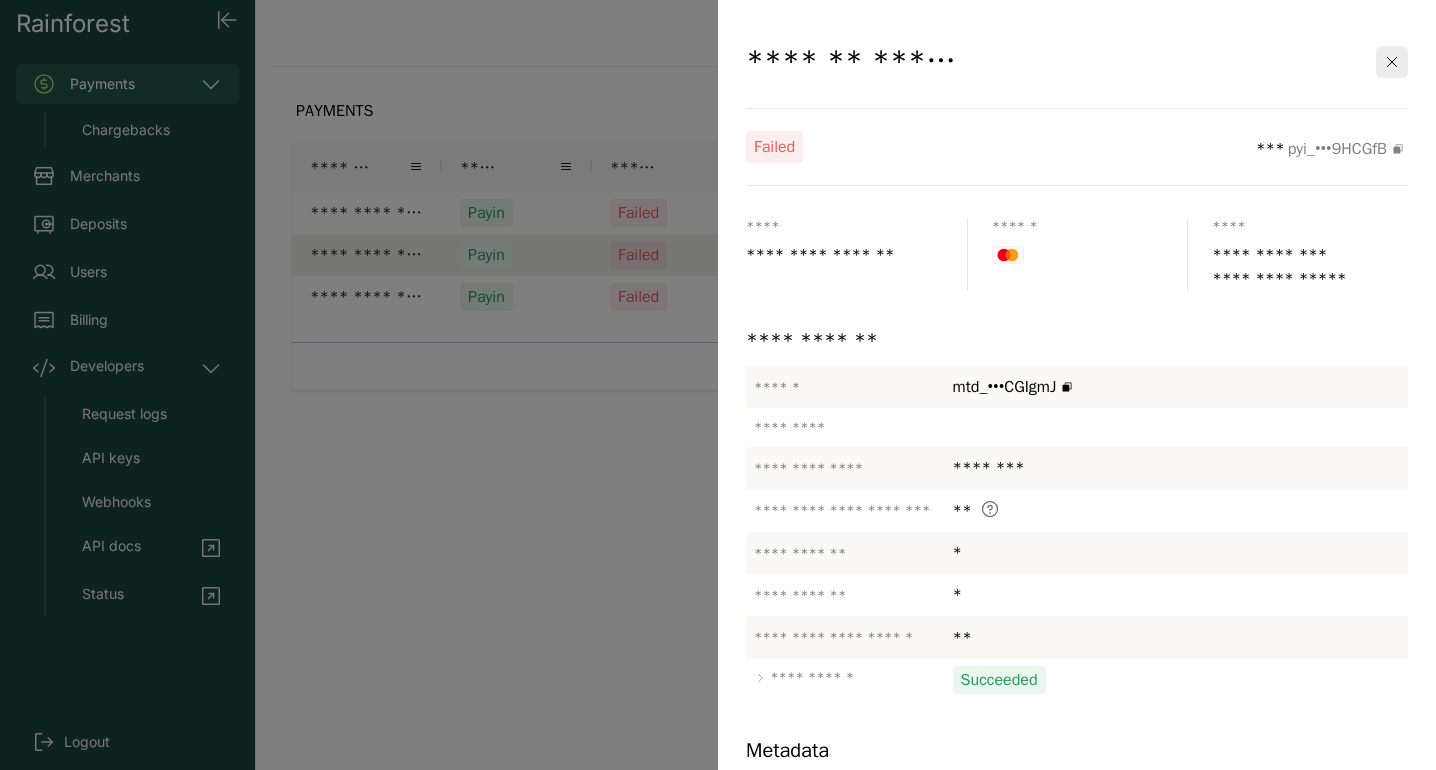 click at bounding box center [718, 385] 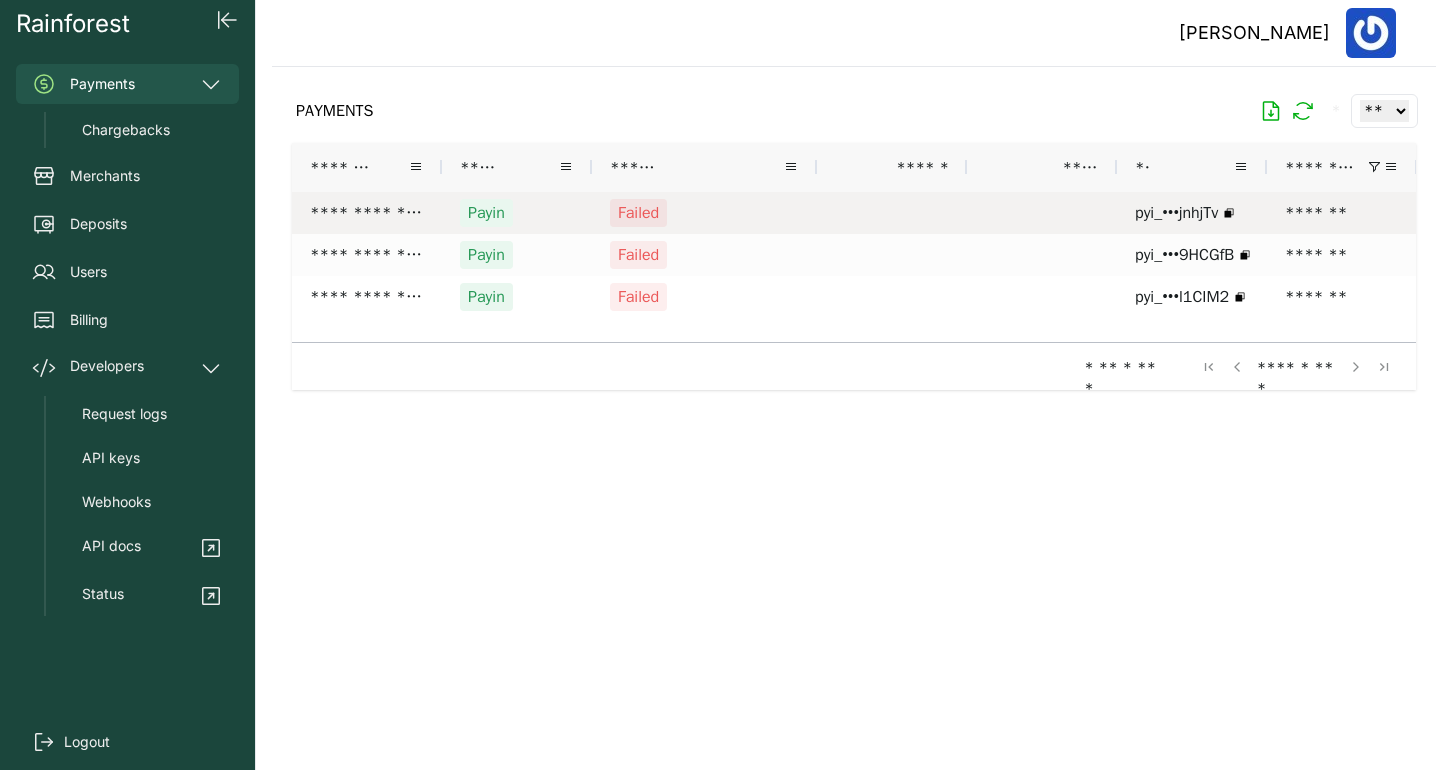 click on "Failed" at bounding box center (704, 213) 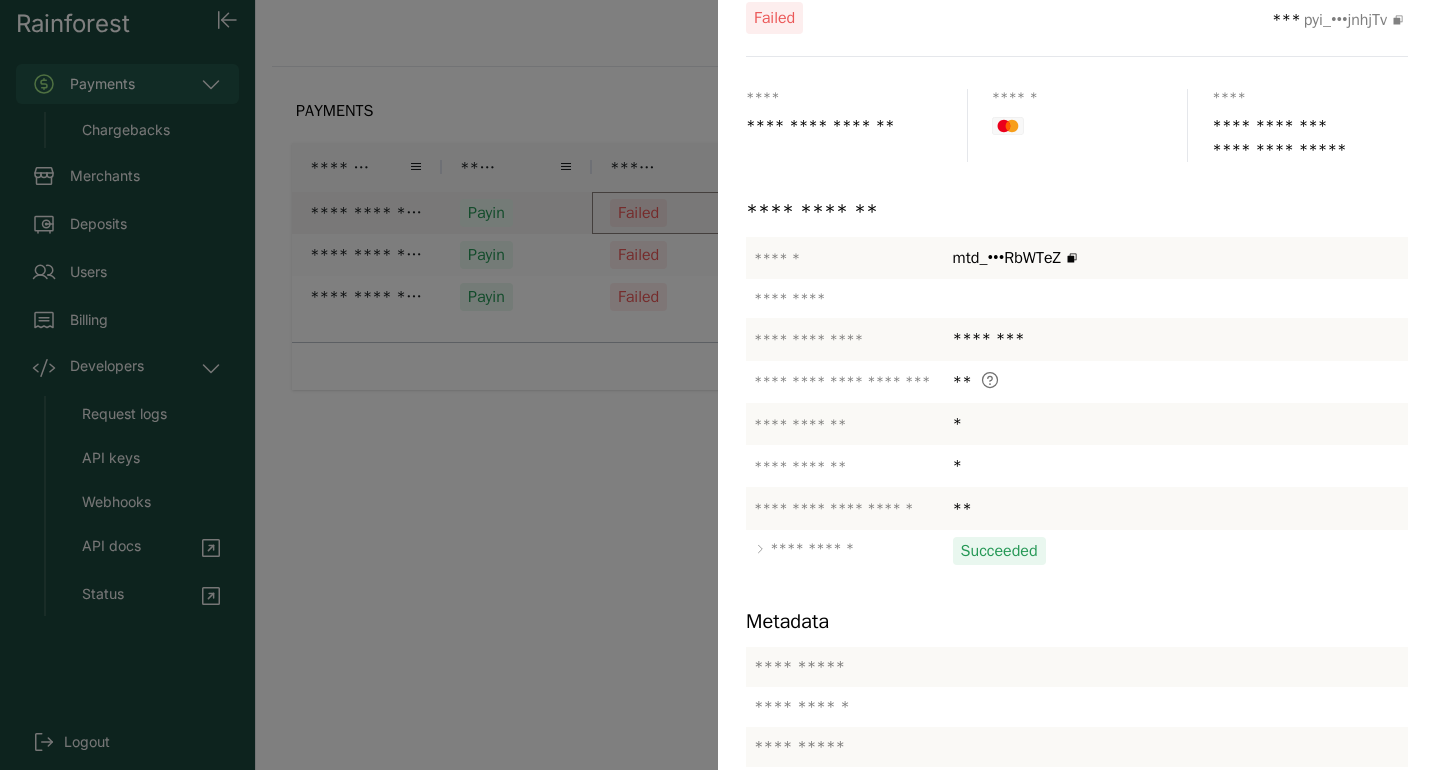 scroll, scrollTop: 201, scrollLeft: 0, axis: vertical 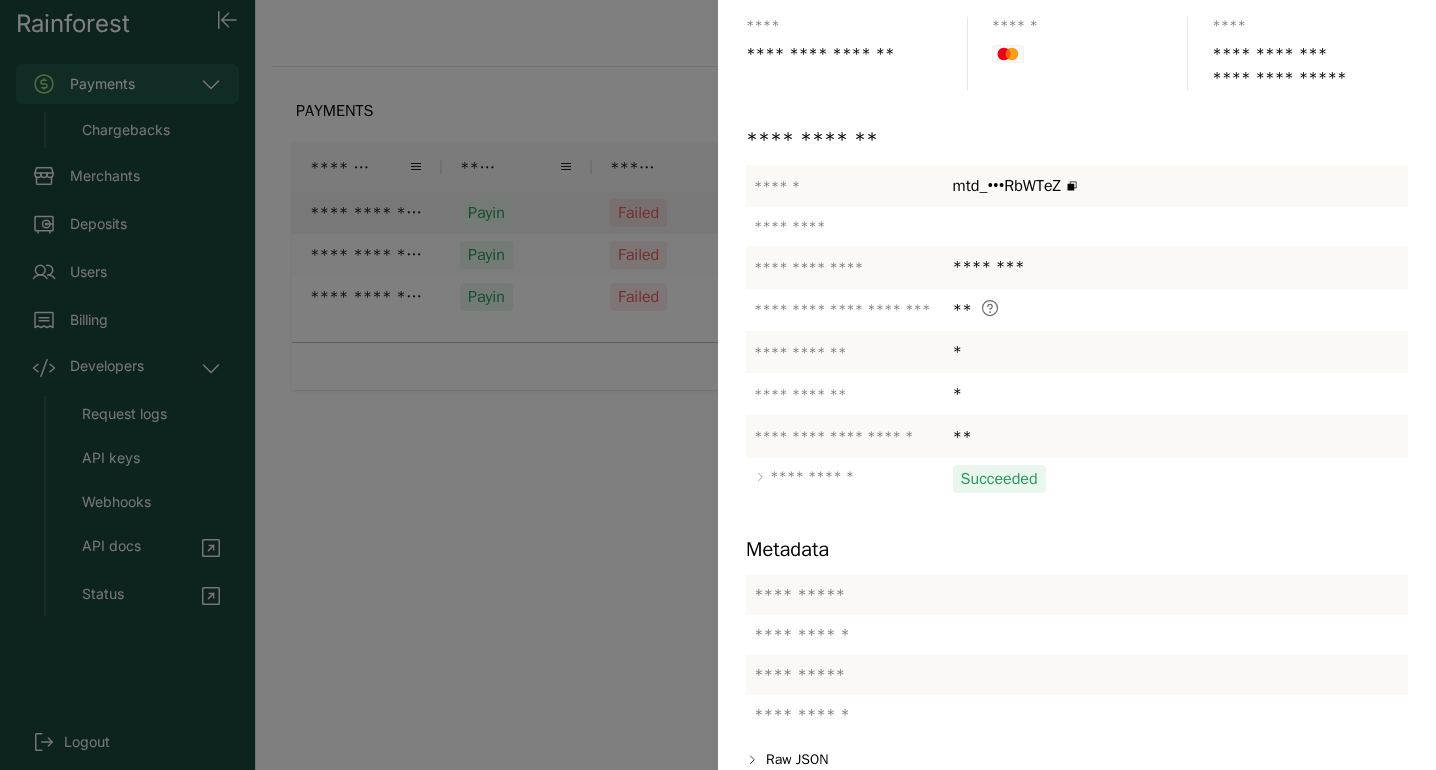 click at bounding box center [718, 385] 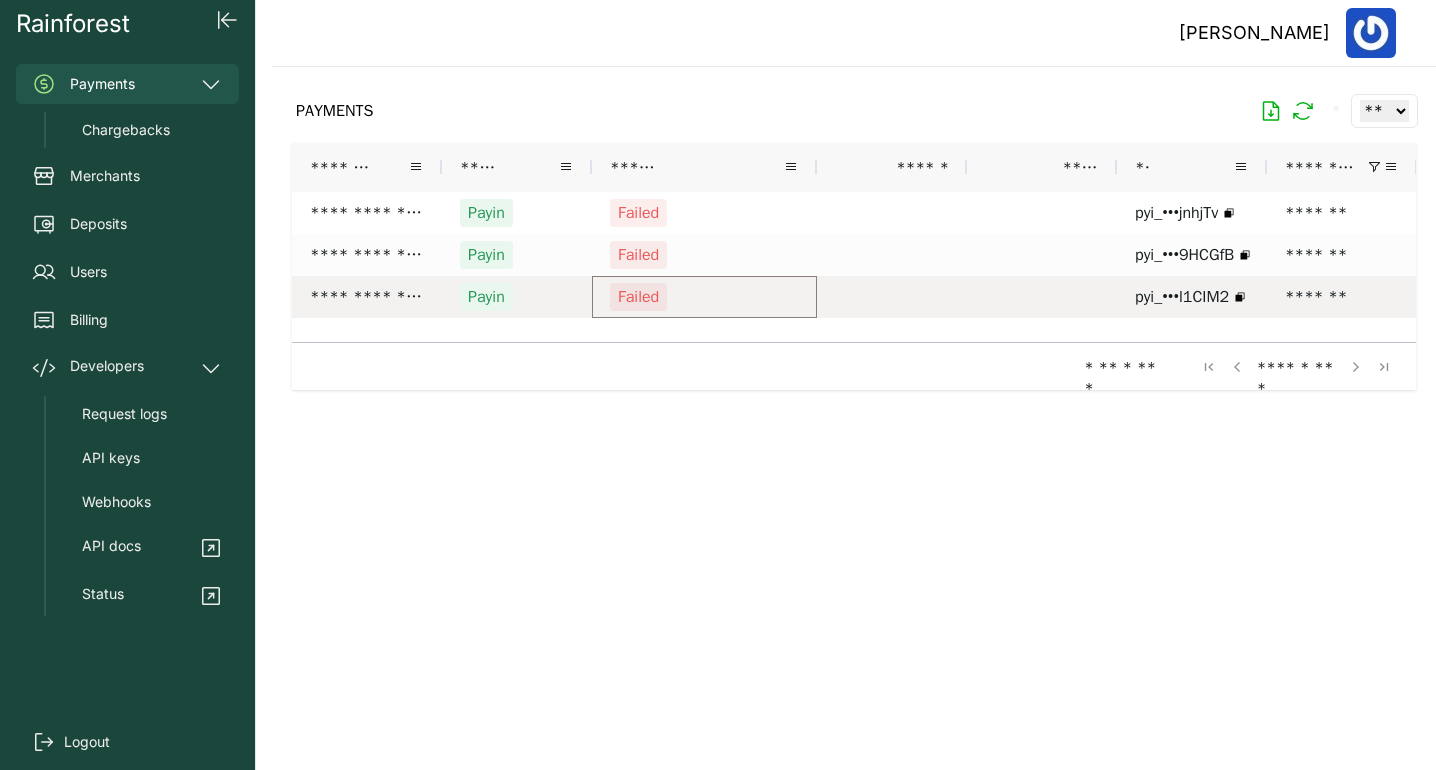 click on "Failed" at bounding box center [704, 297] 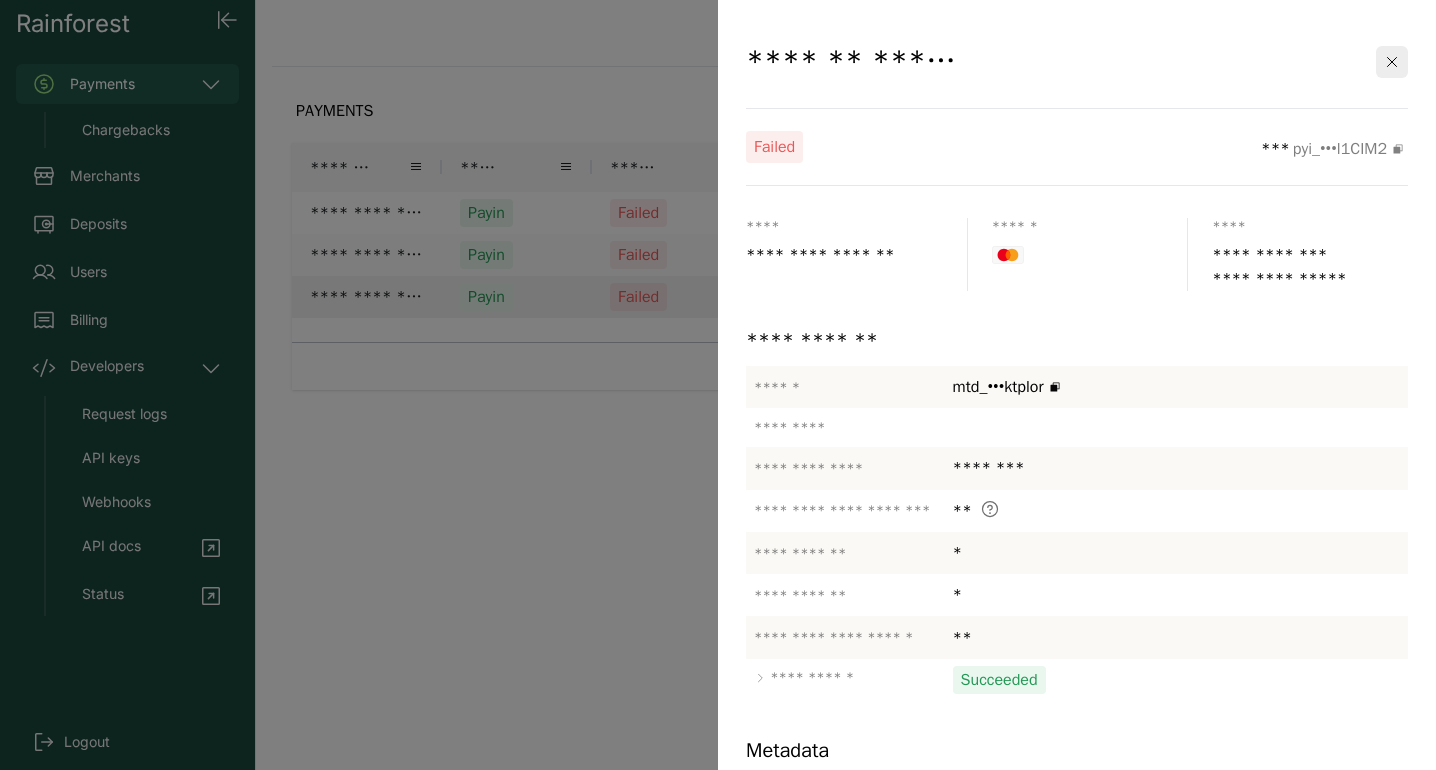 click at bounding box center (718, 385) 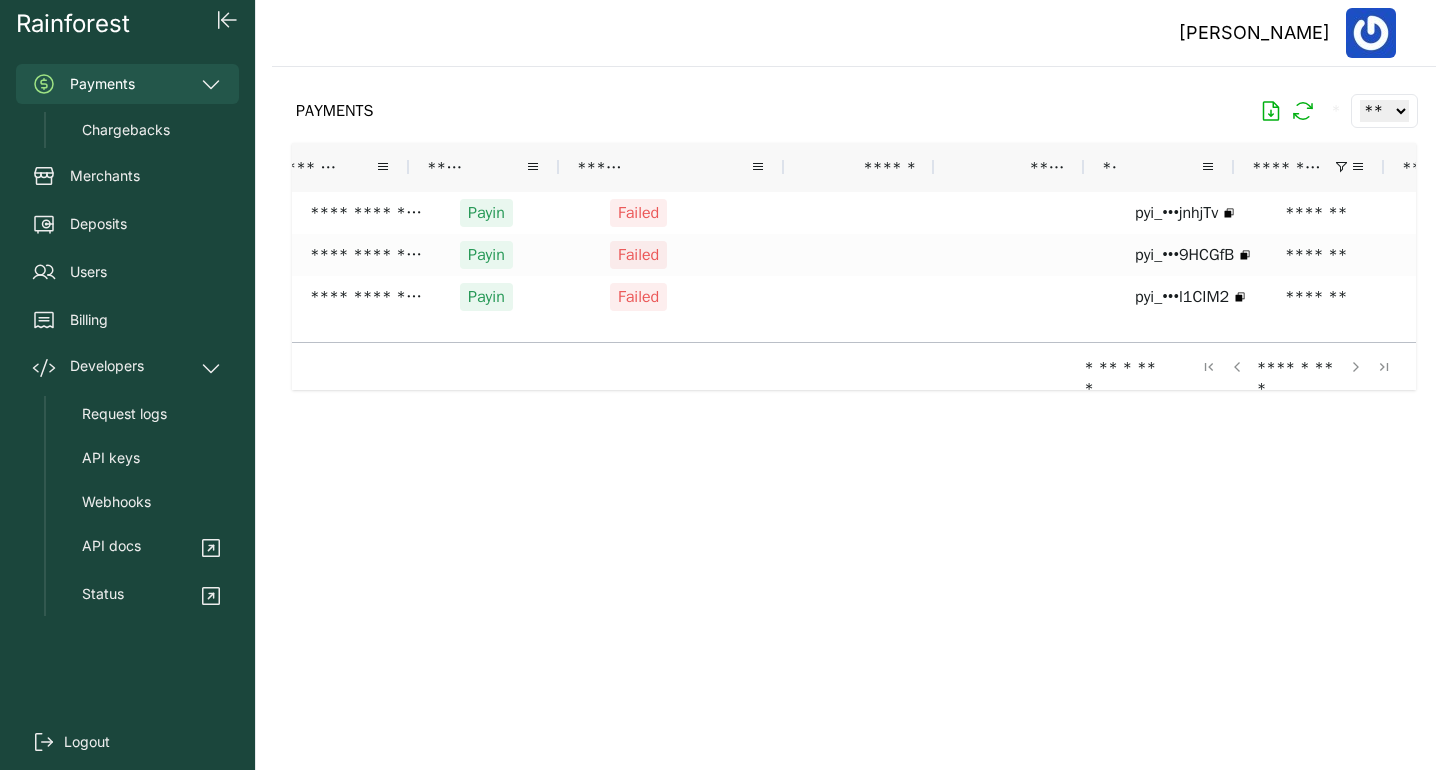 scroll, scrollTop: 0, scrollLeft: 205, axis: horizontal 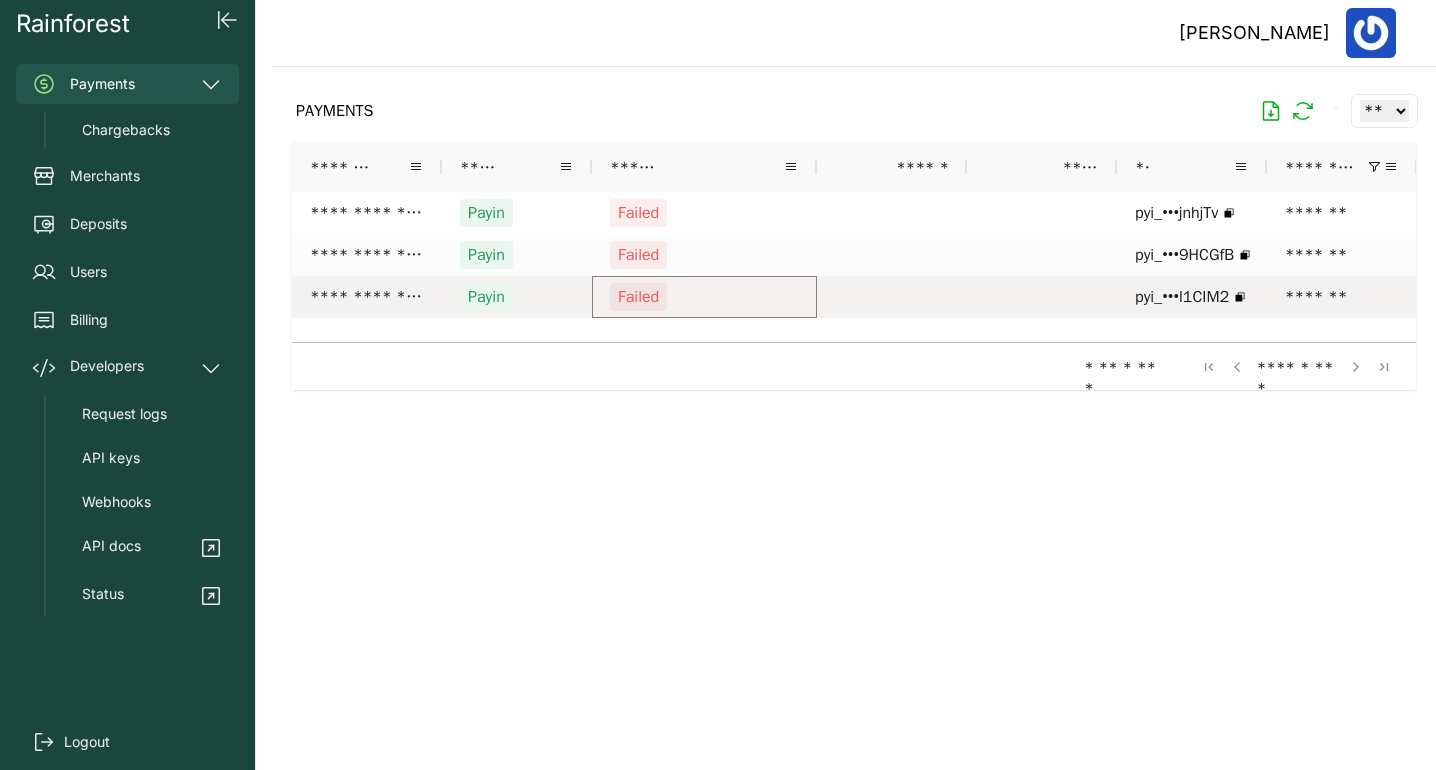 click on "Failed" at bounding box center [704, 297] 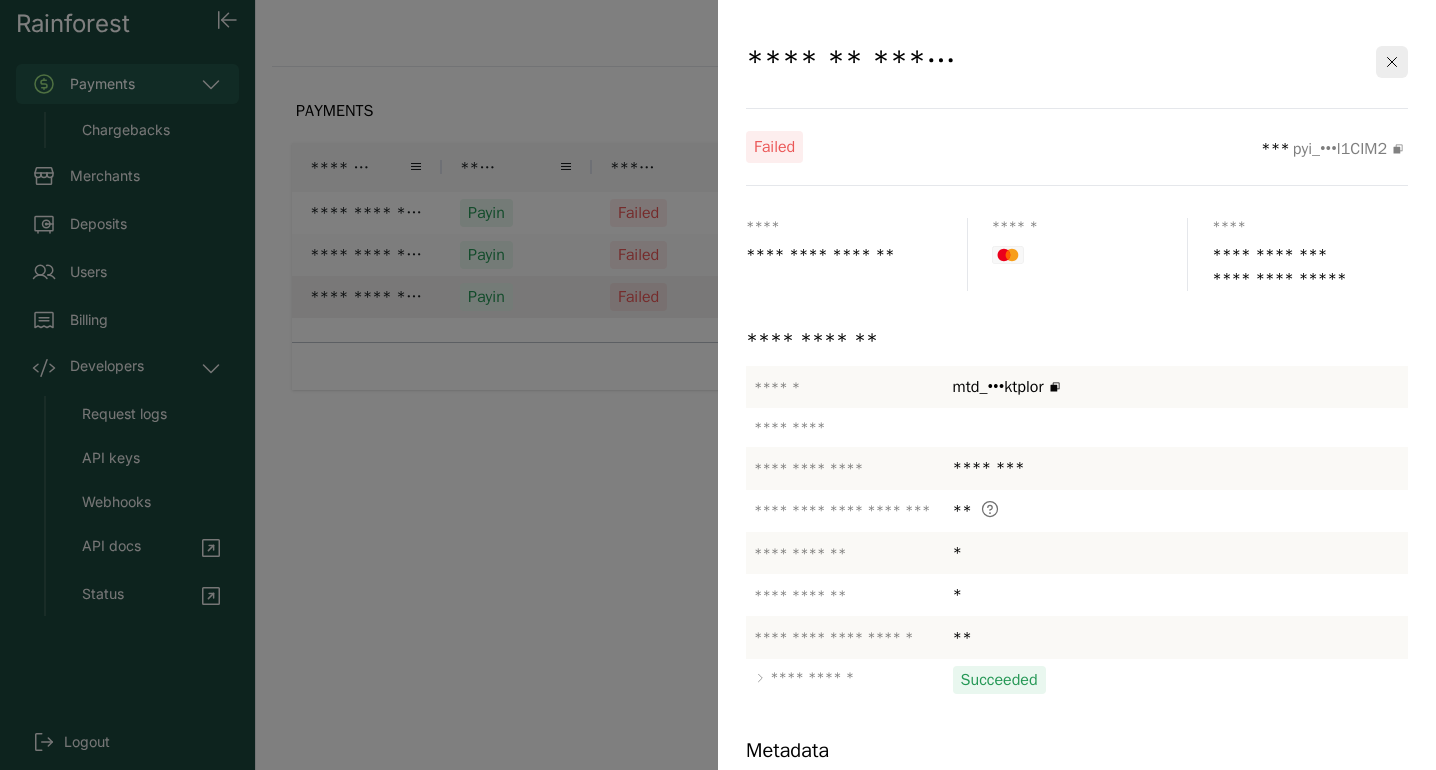 click at bounding box center (718, 385) 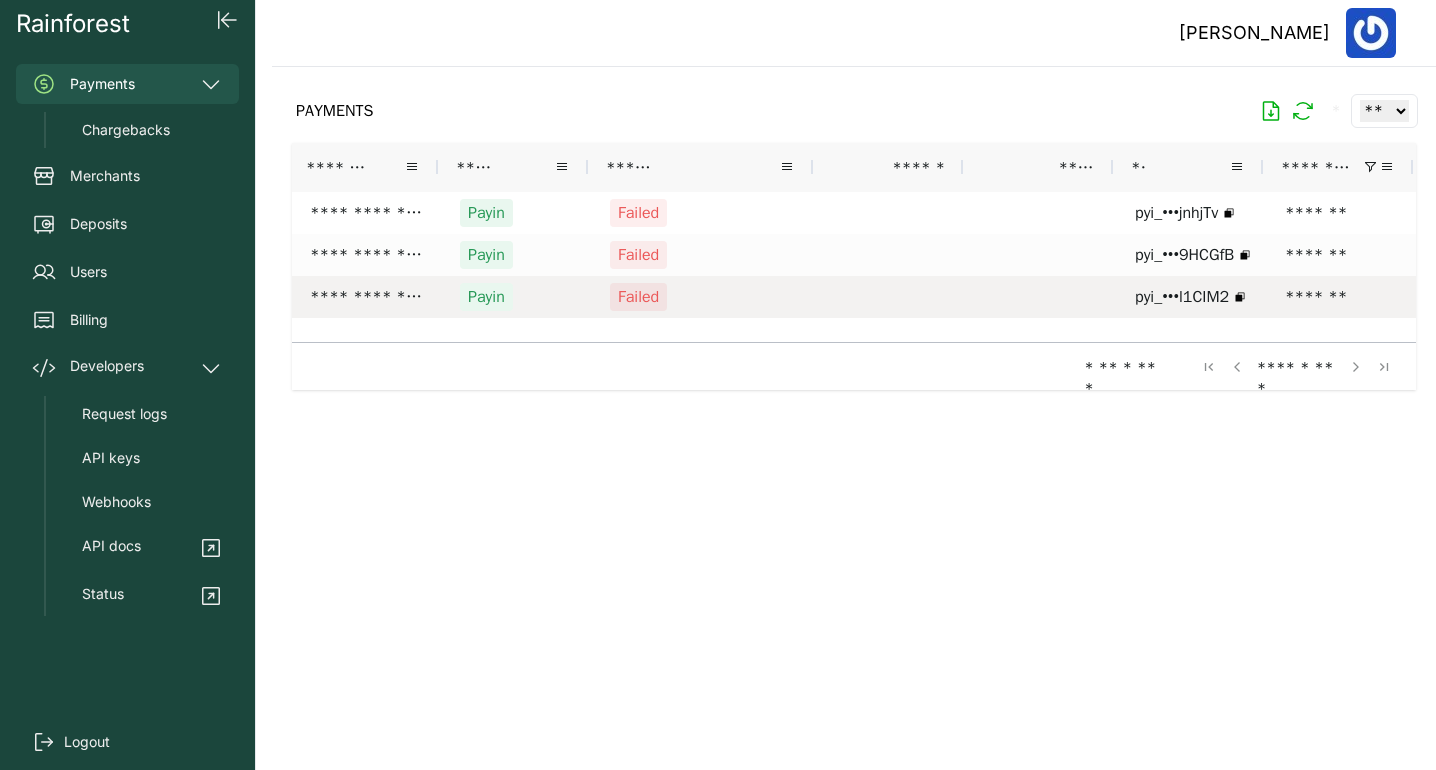 scroll, scrollTop: 0, scrollLeft: 4, axis: horizontal 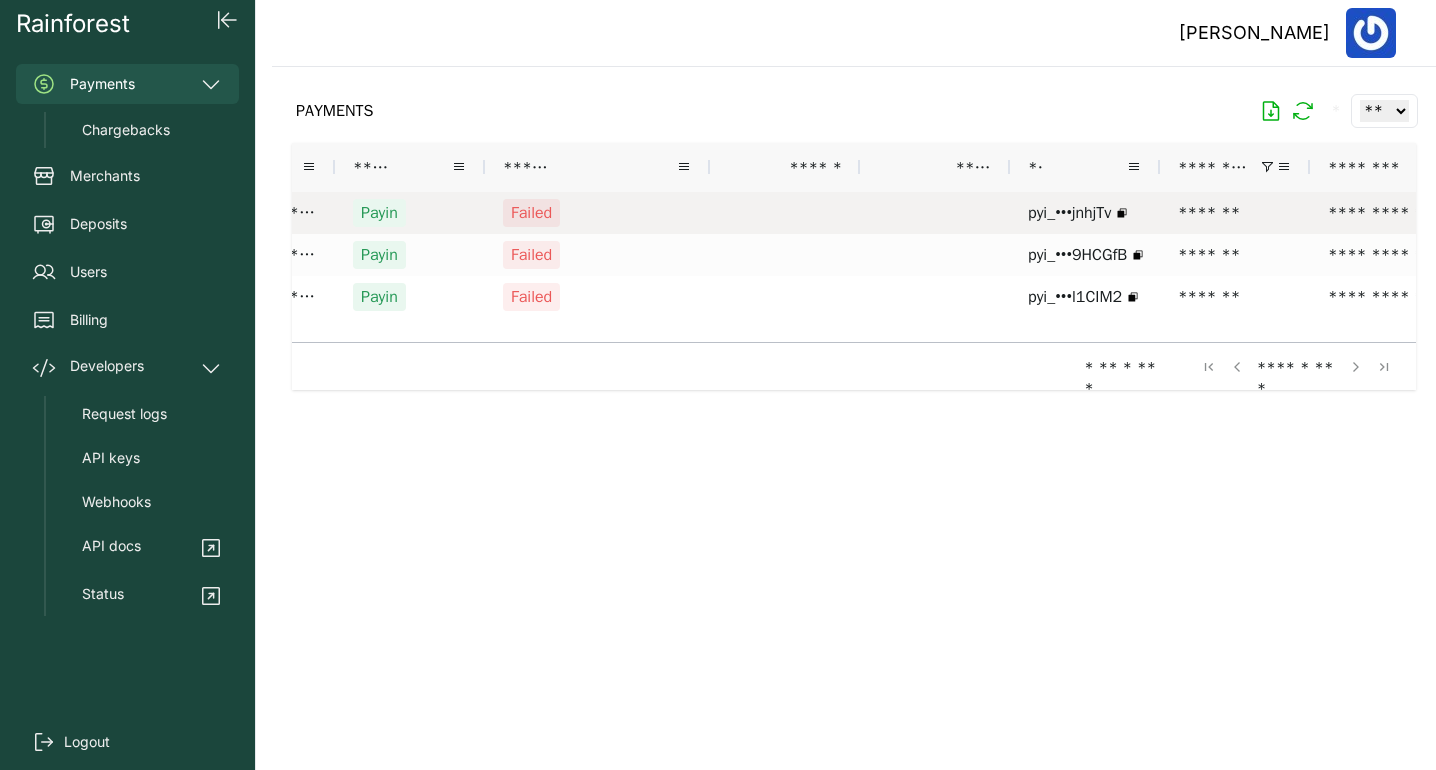 click on "Failed" at bounding box center (597, 213) 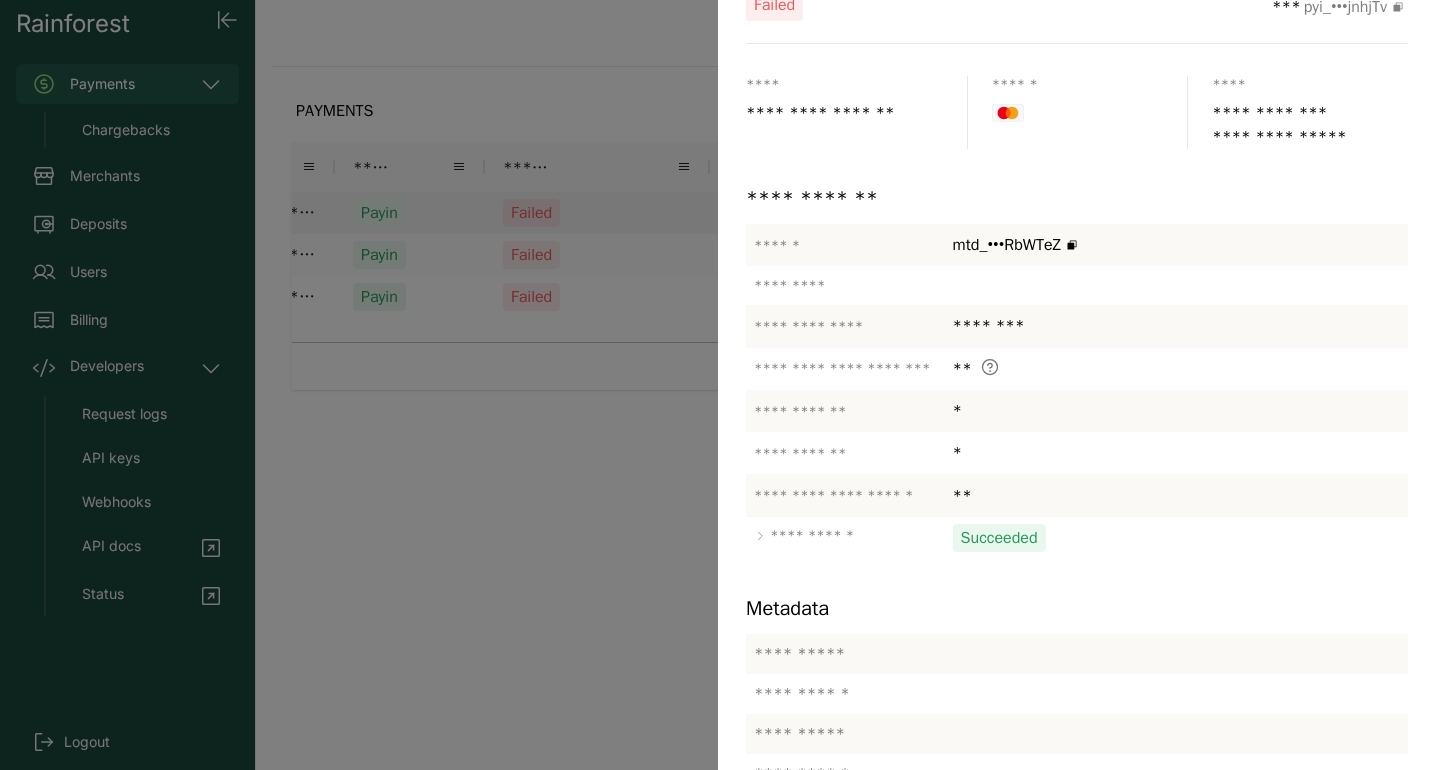 scroll, scrollTop: 228, scrollLeft: 0, axis: vertical 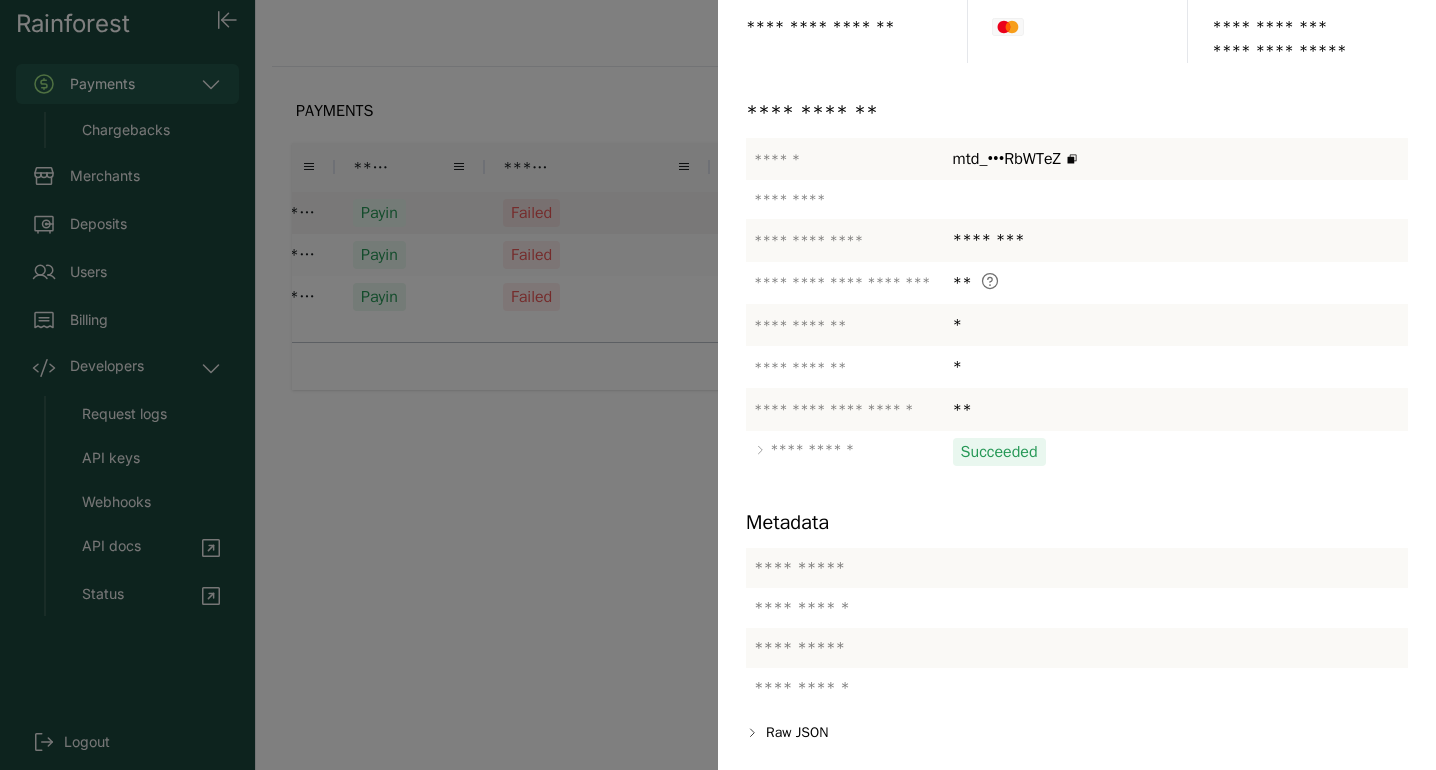 click at bounding box center (718, 385) 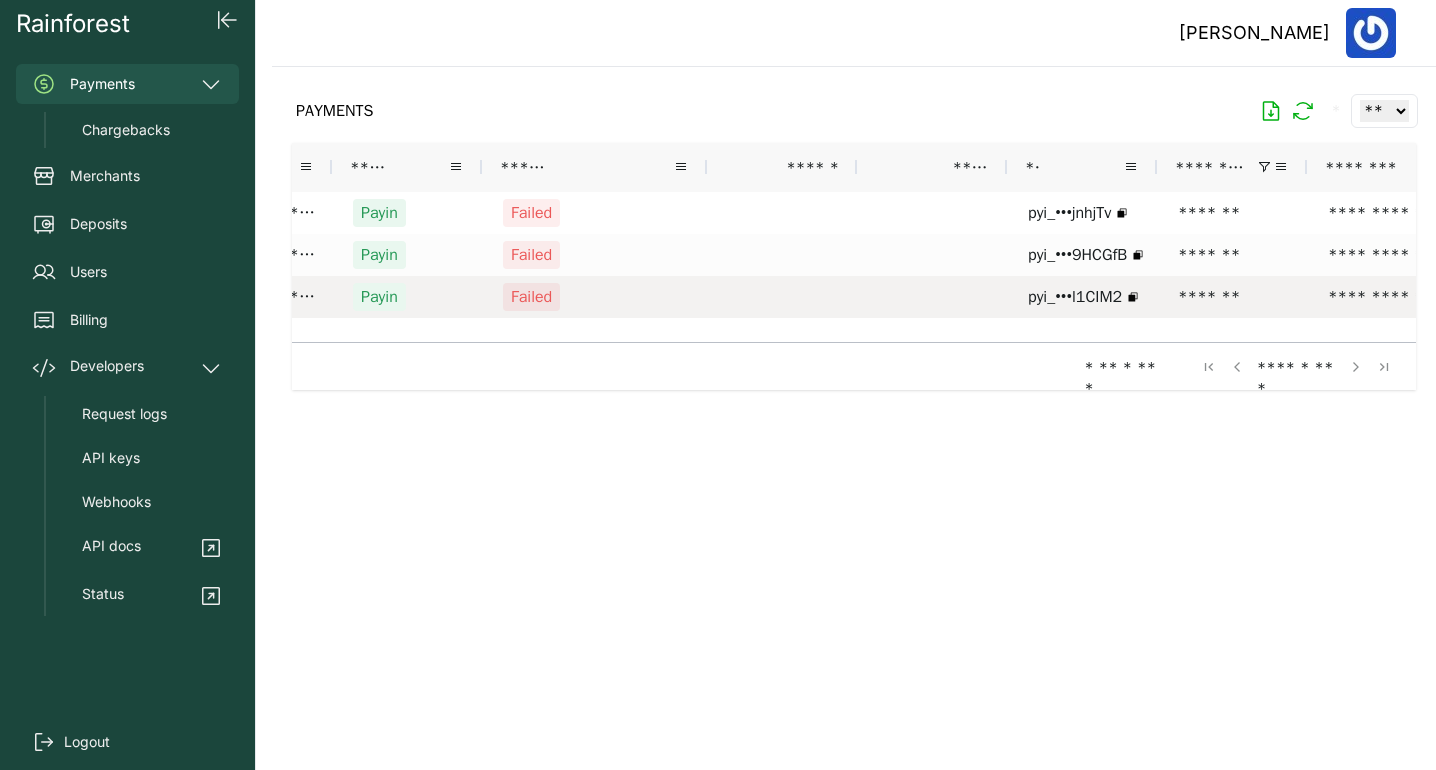 scroll, scrollTop: 0, scrollLeft: 351, axis: horizontal 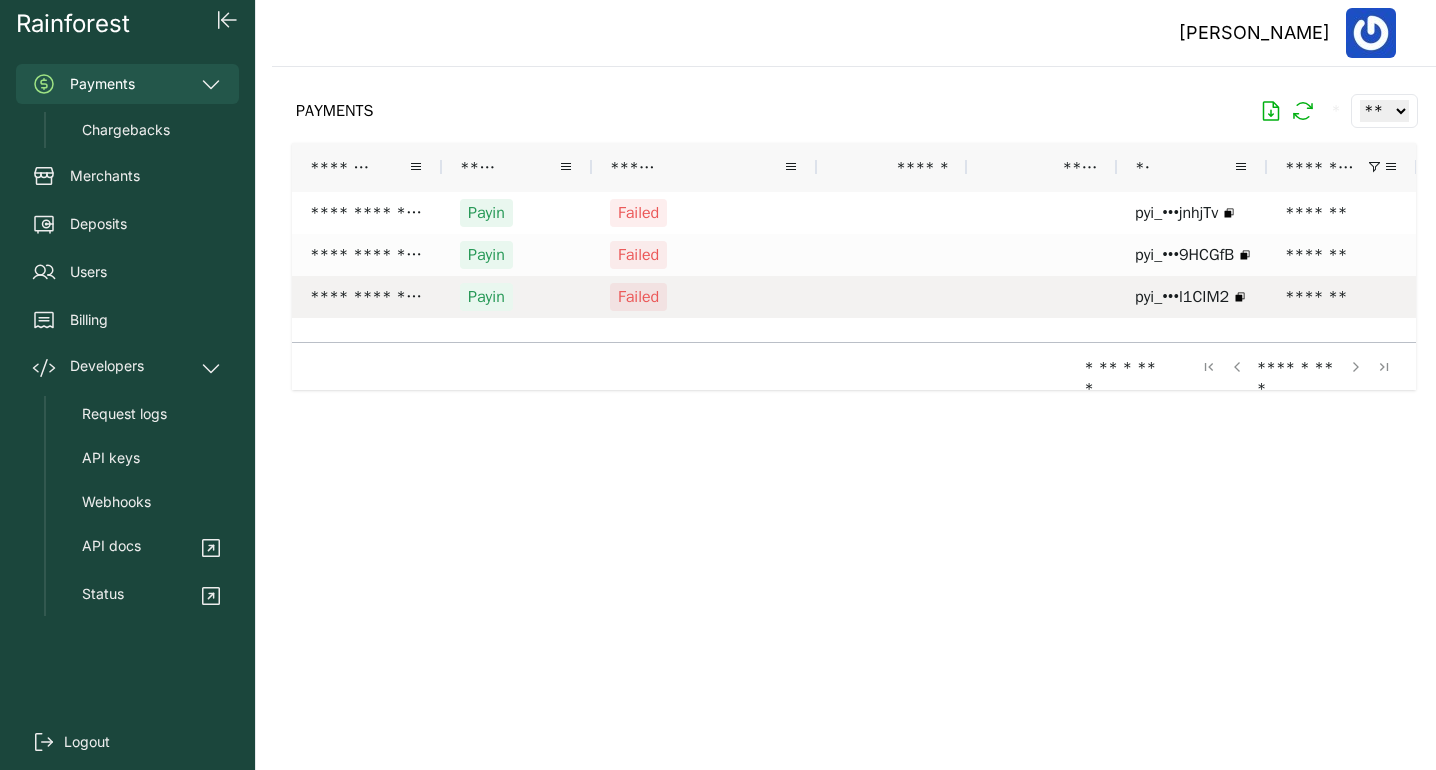click on "Failed" at bounding box center [704, 297] 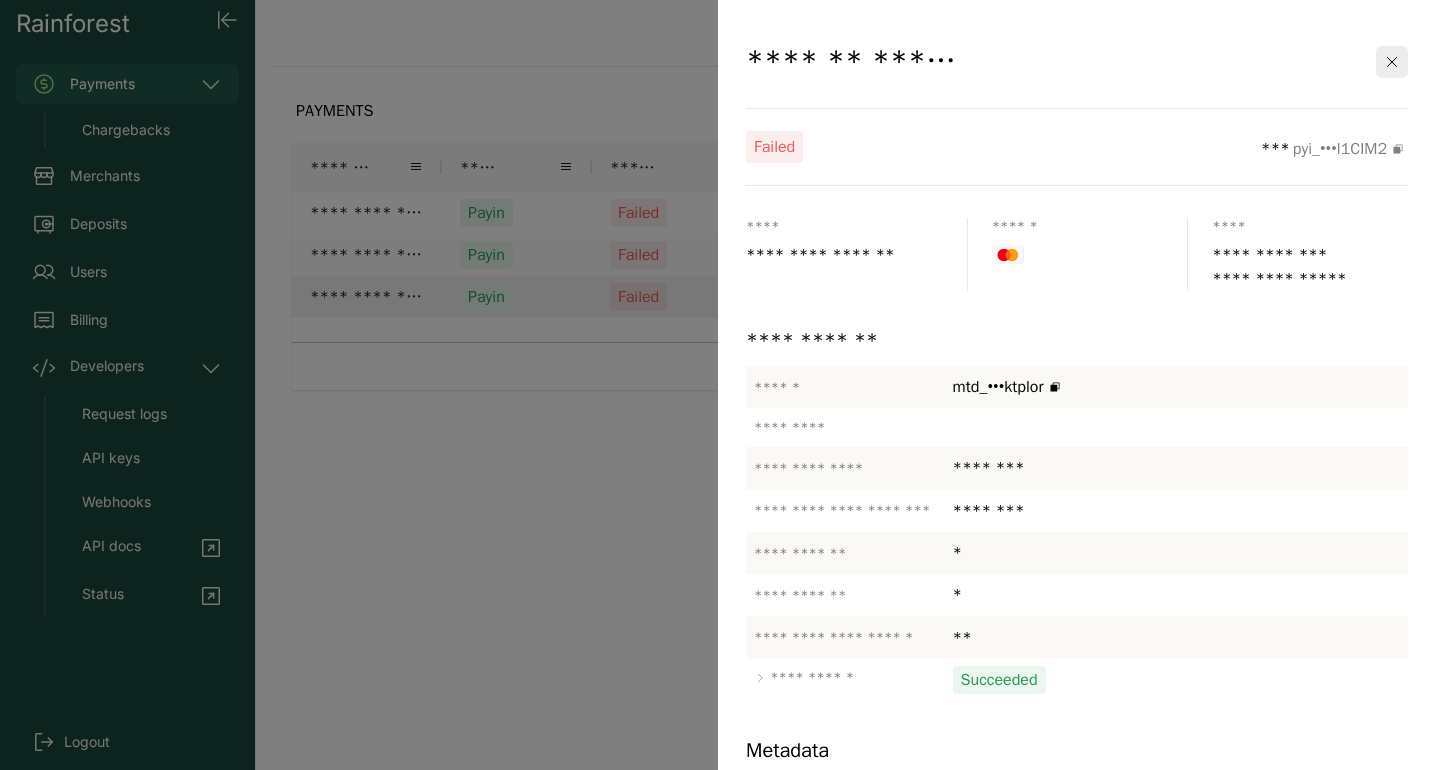 click at bounding box center (718, 385) 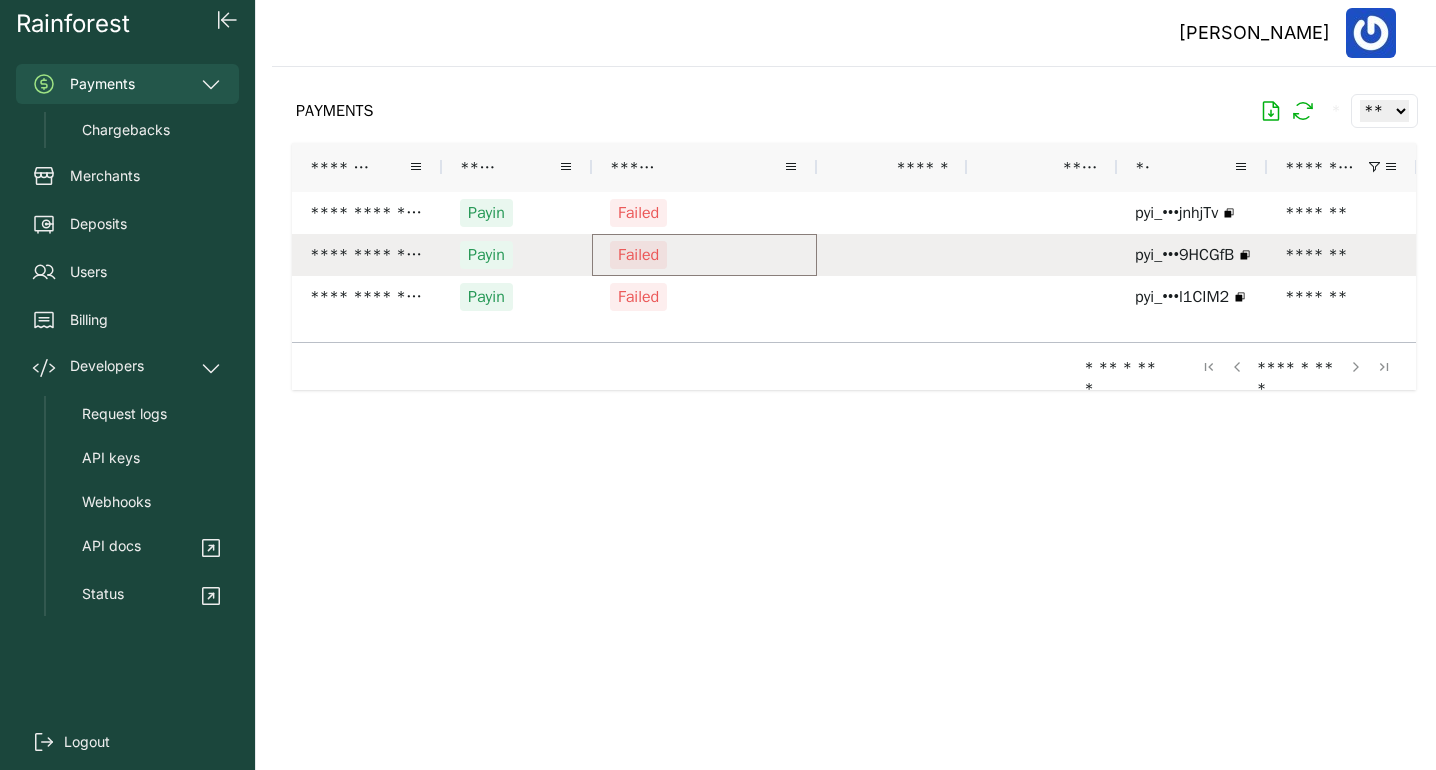 click on "Failed" at bounding box center [704, 255] 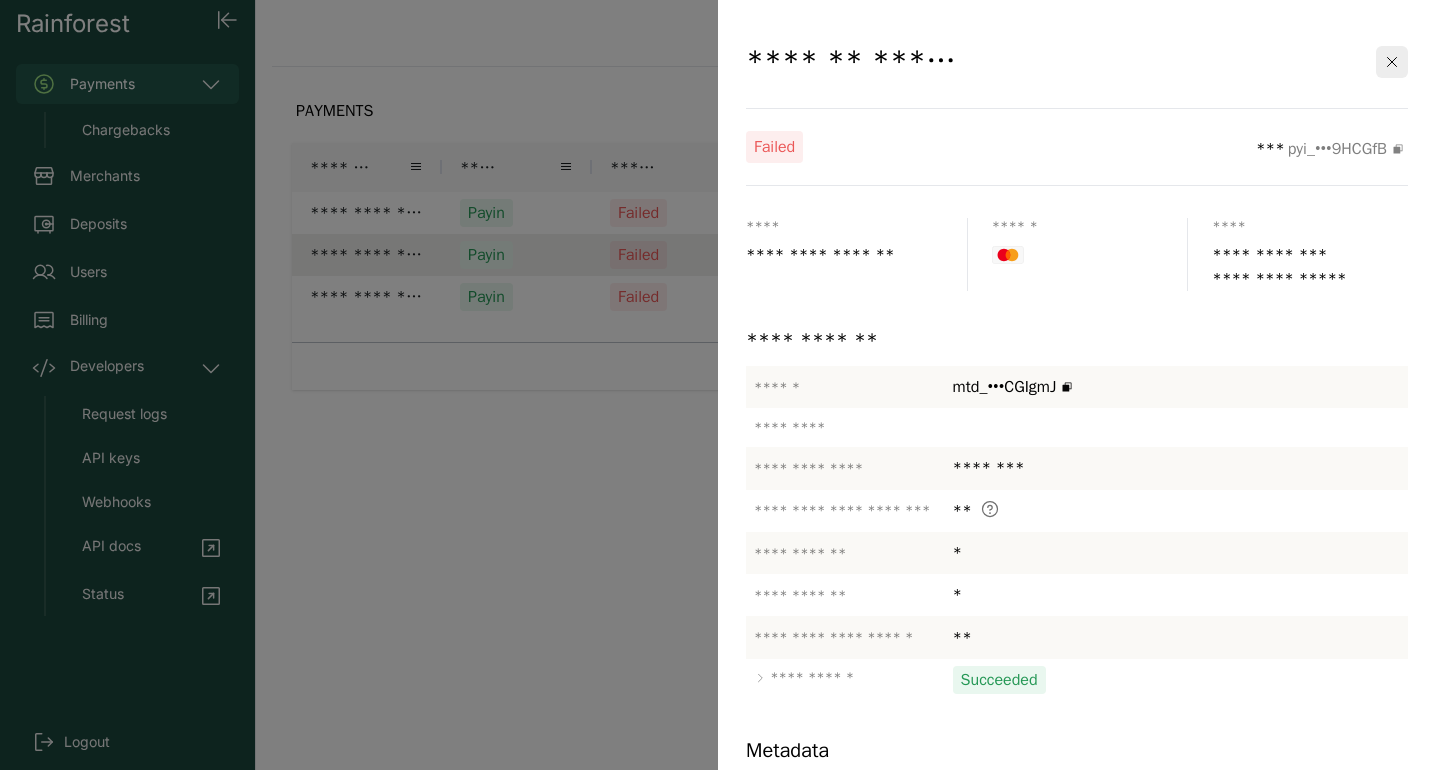 click at bounding box center [718, 385] 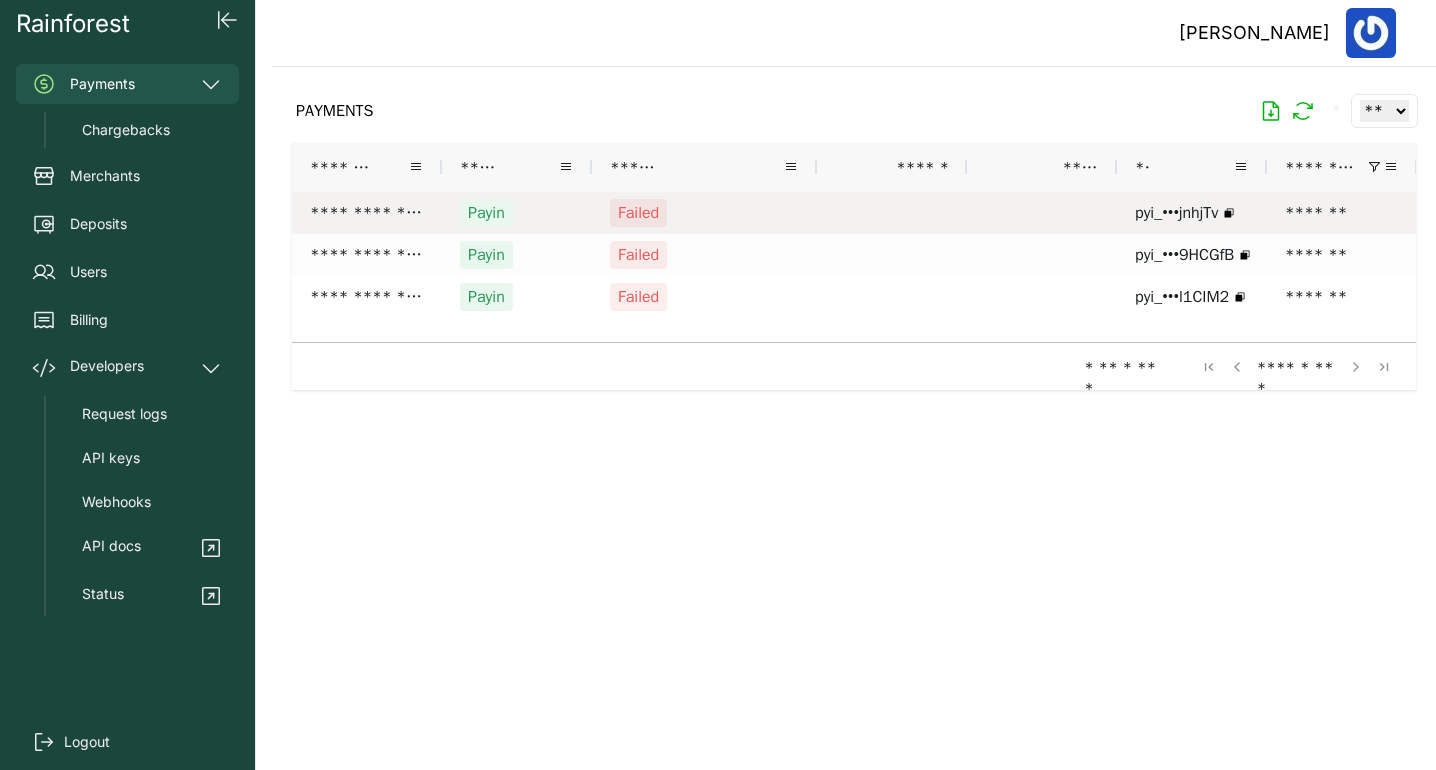 click on "Failed" at bounding box center [704, 213] 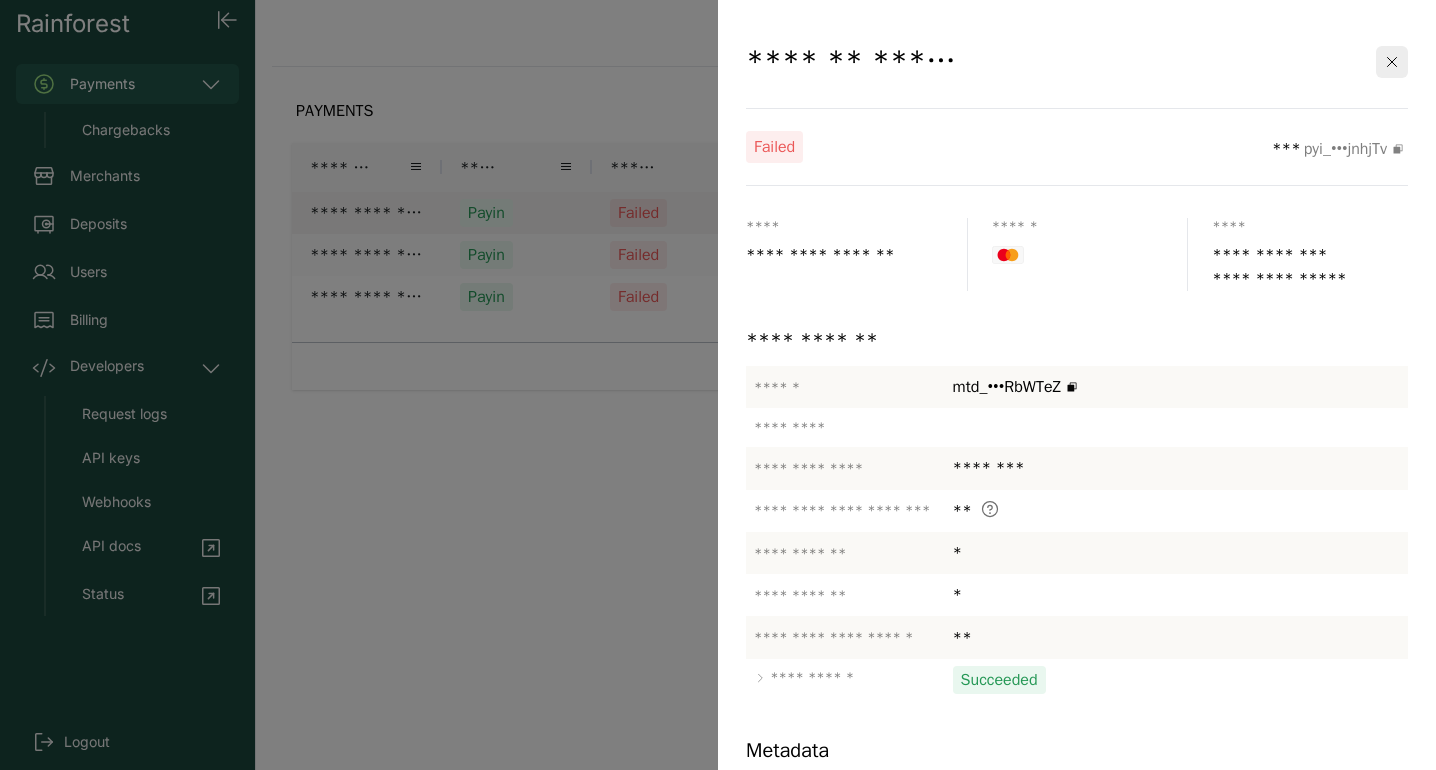 click at bounding box center [718, 385] 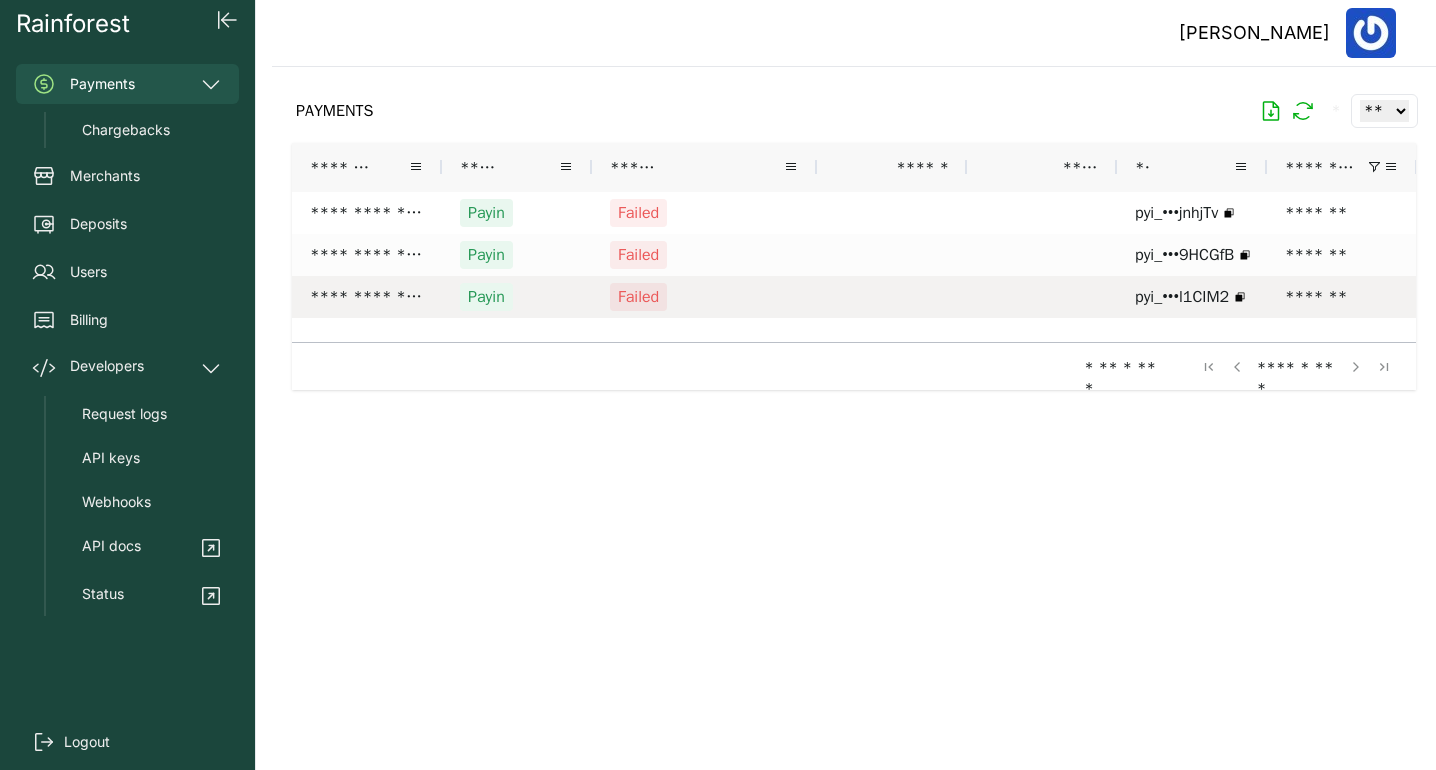 click at bounding box center (892, 297) 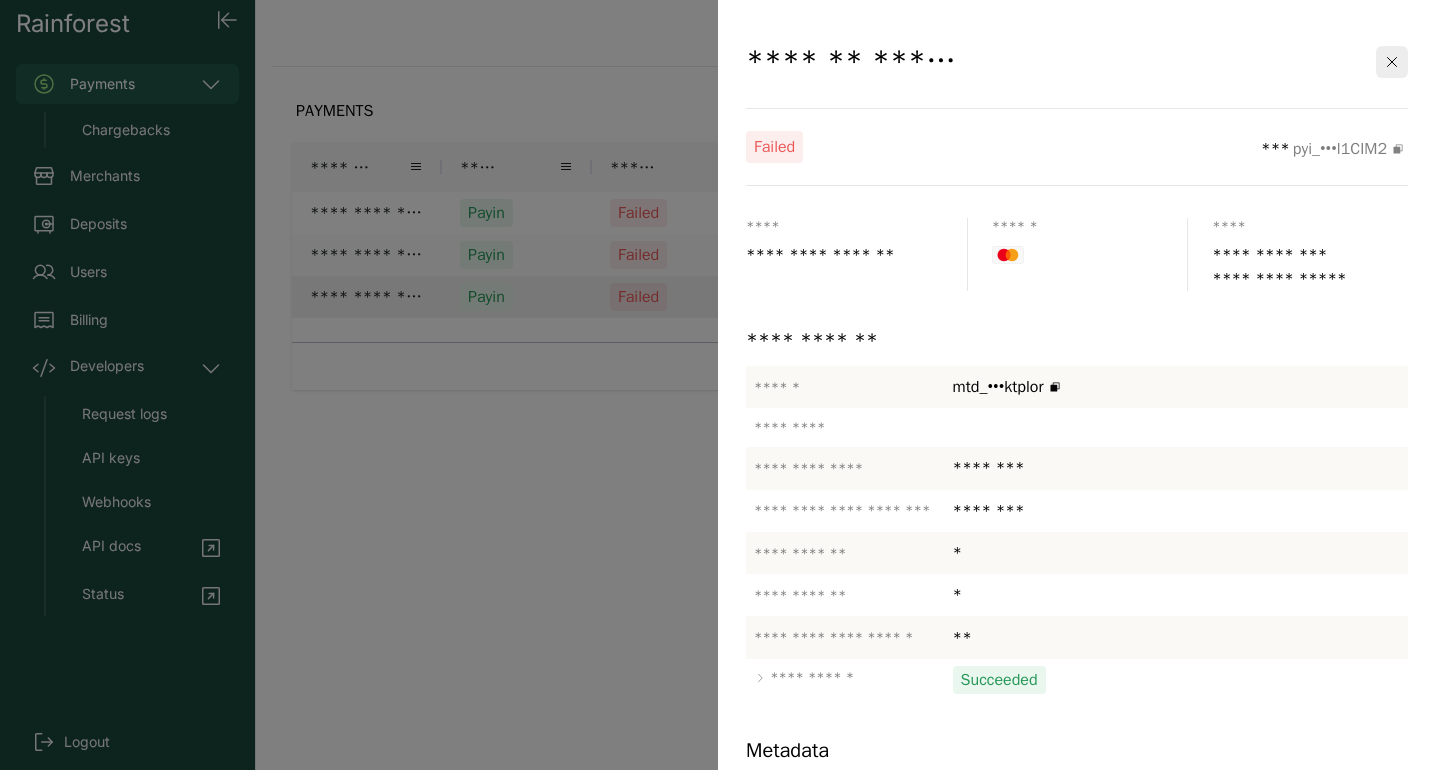 click at bounding box center [718, 385] 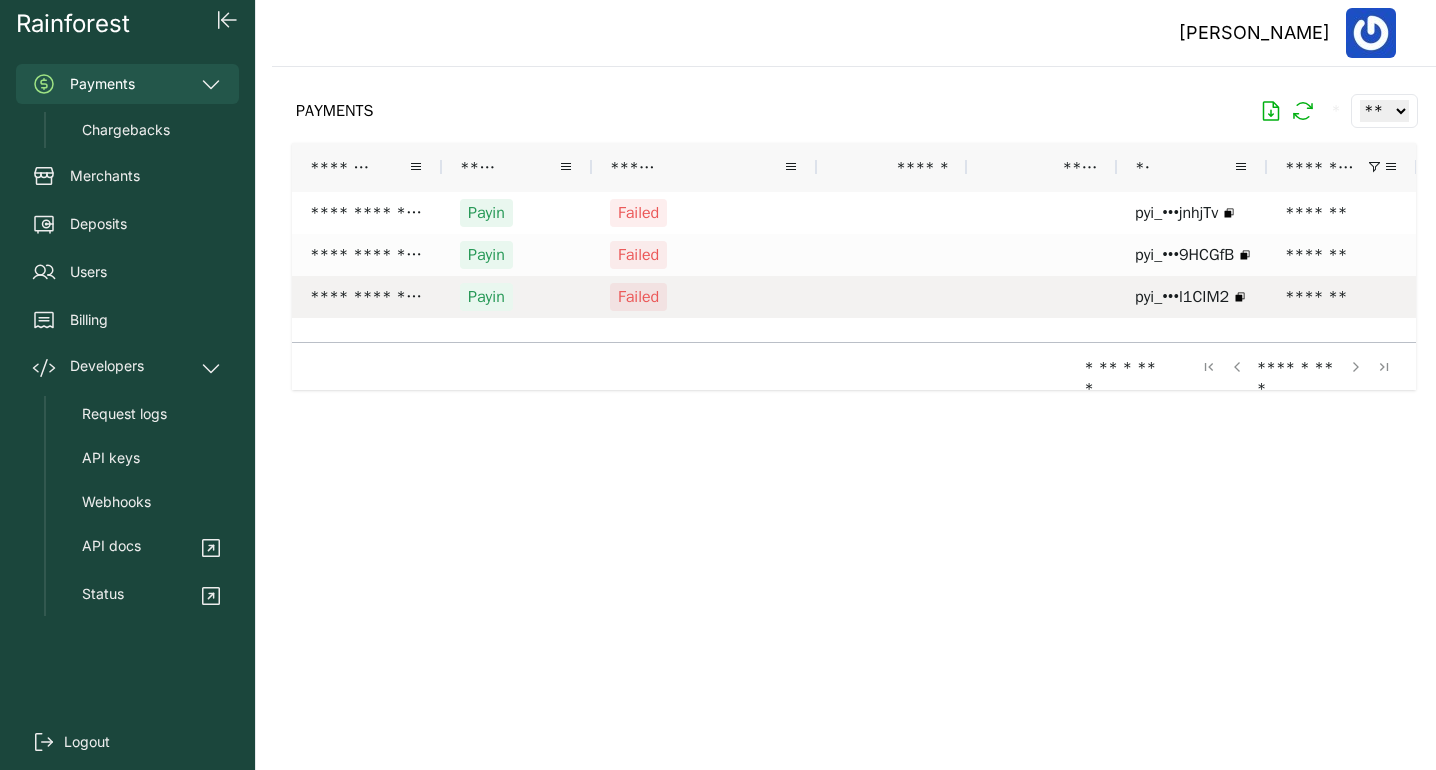 click on "Failed" at bounding box center (704, 297) 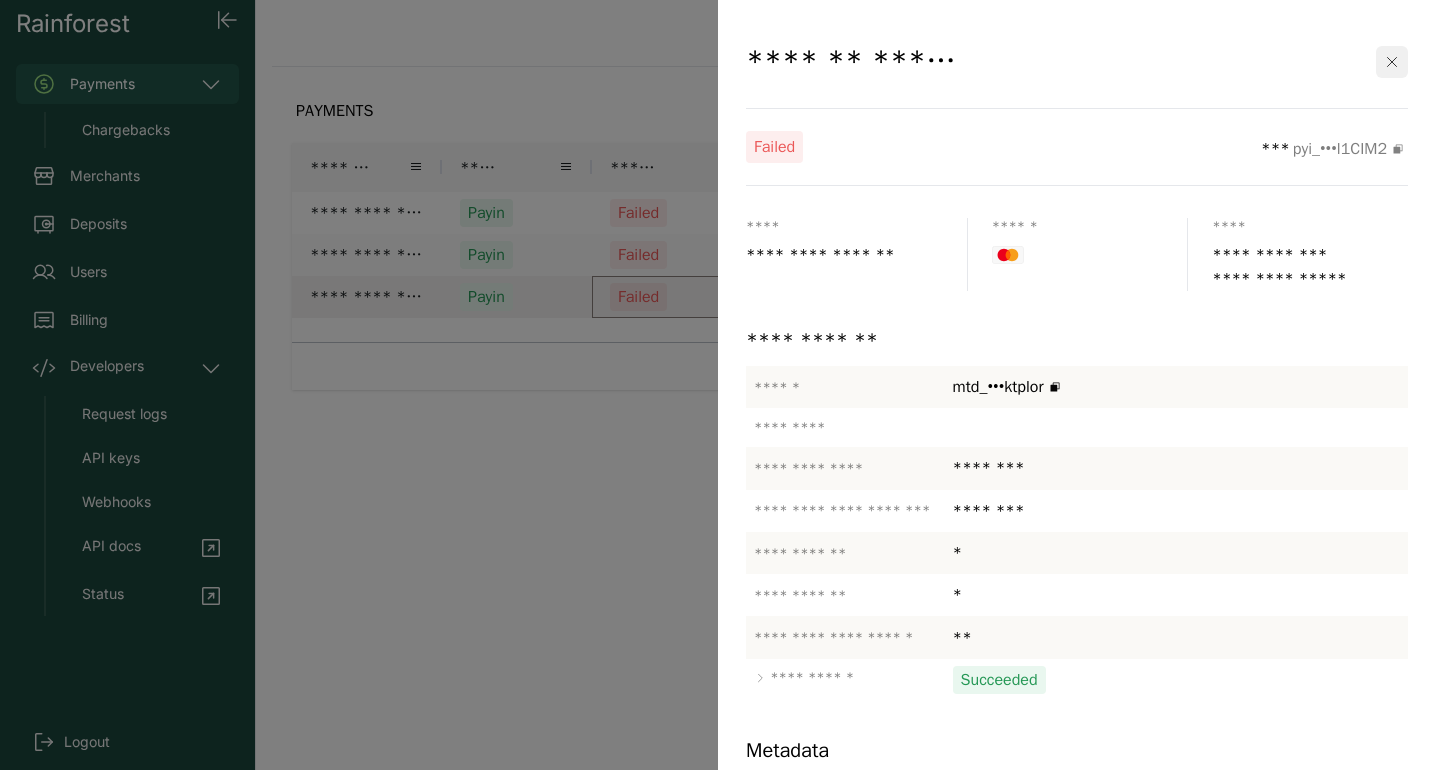 click at bounding box center [1392, 62] 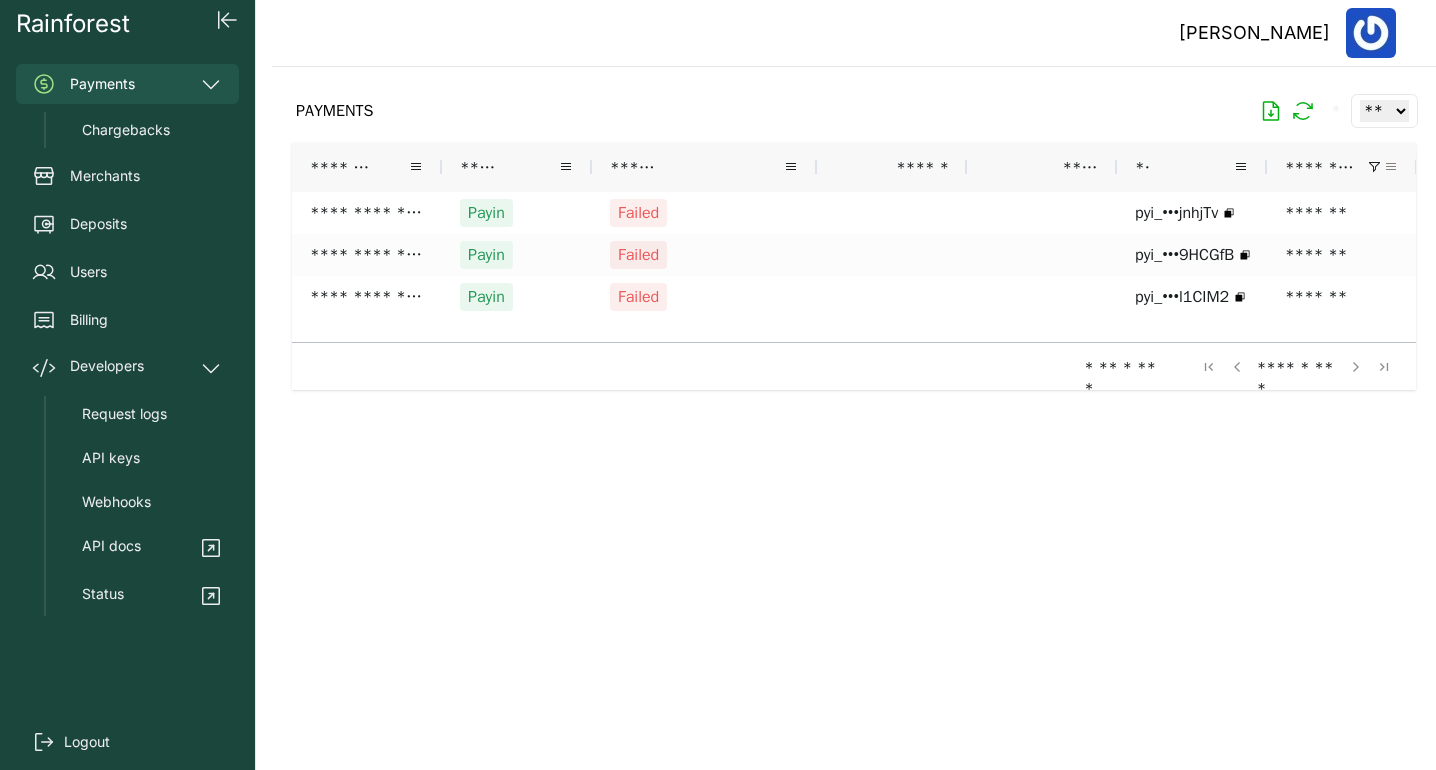 click at bounding box center [1391, 167] 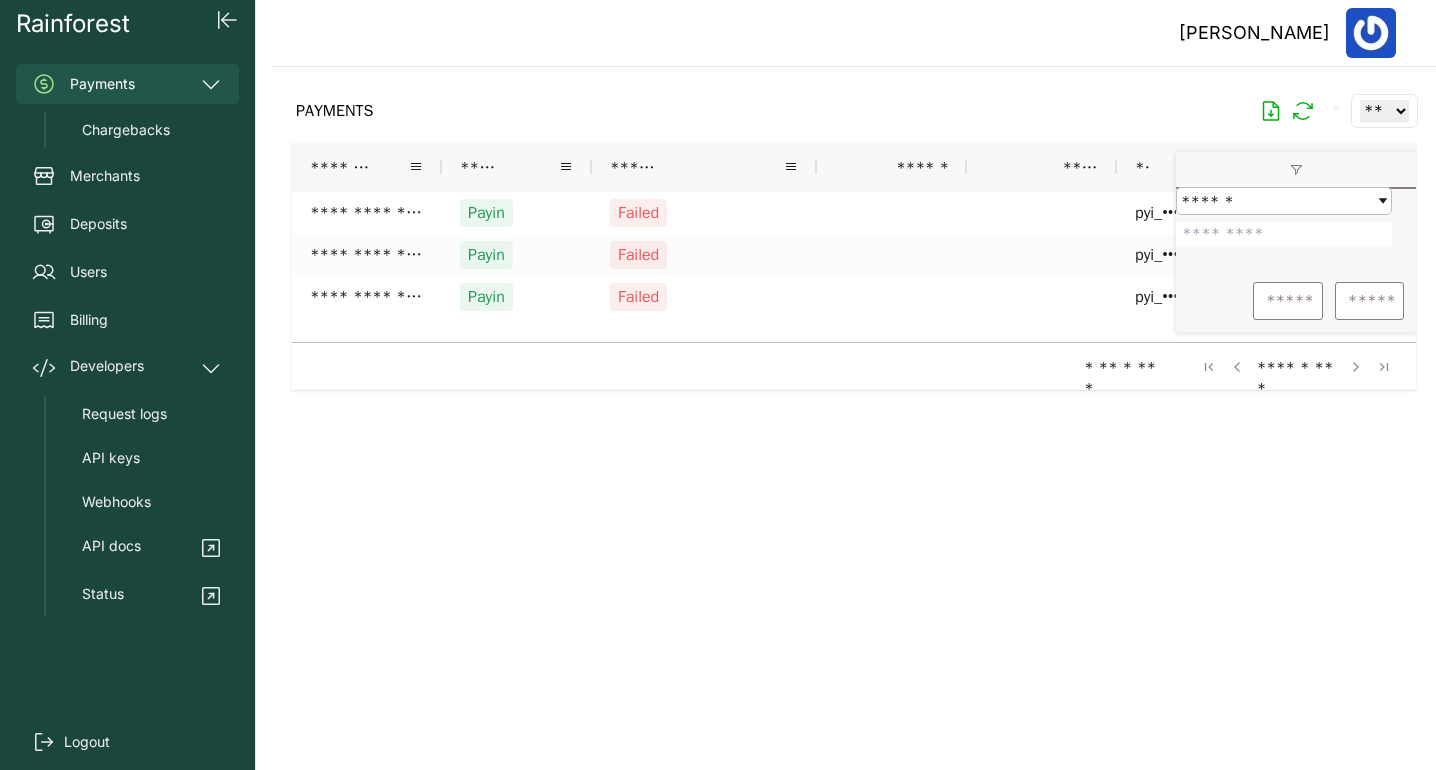 drag, startPoint x: 1295, startPoint y: 248, endPoint x: 1178, endPoint y: 247, distance: 117.00427 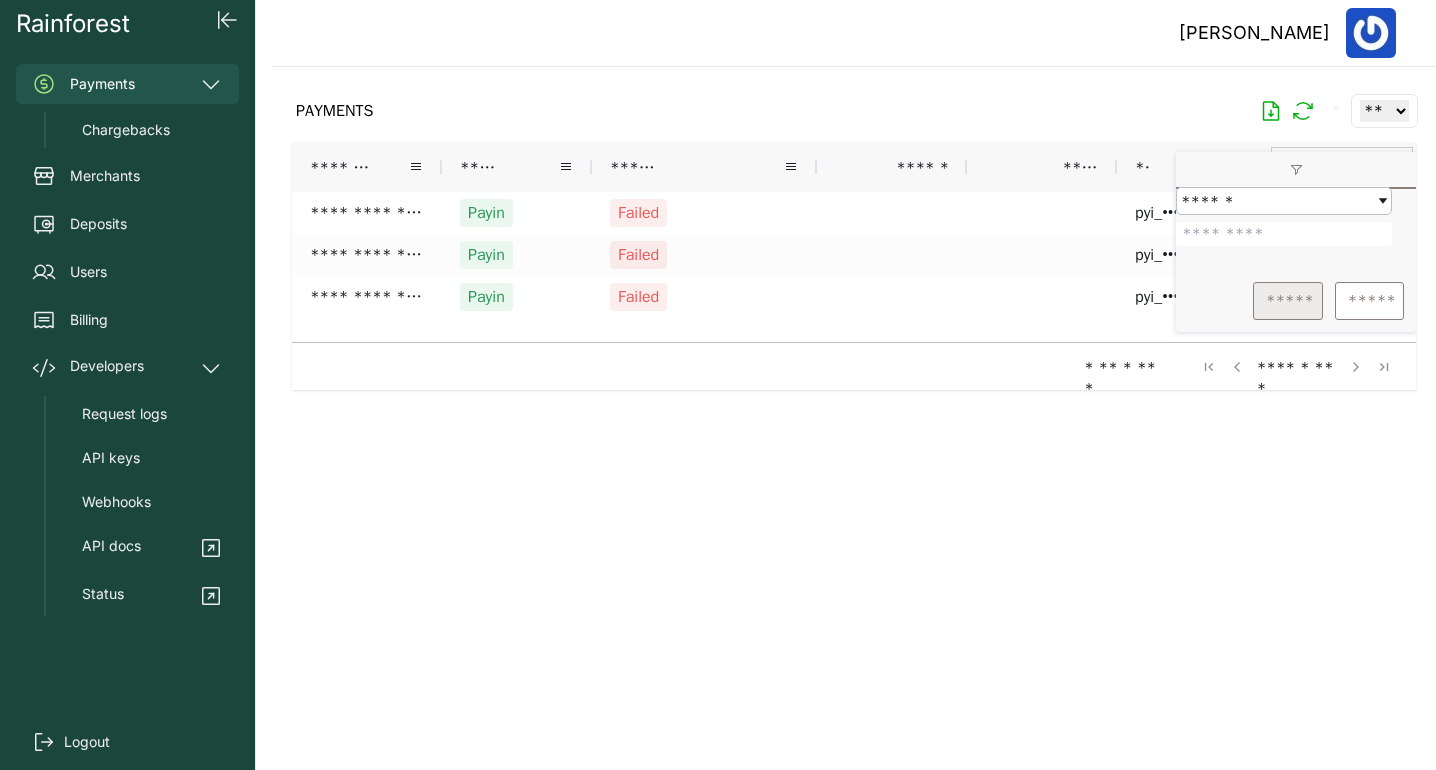 type on "*******" 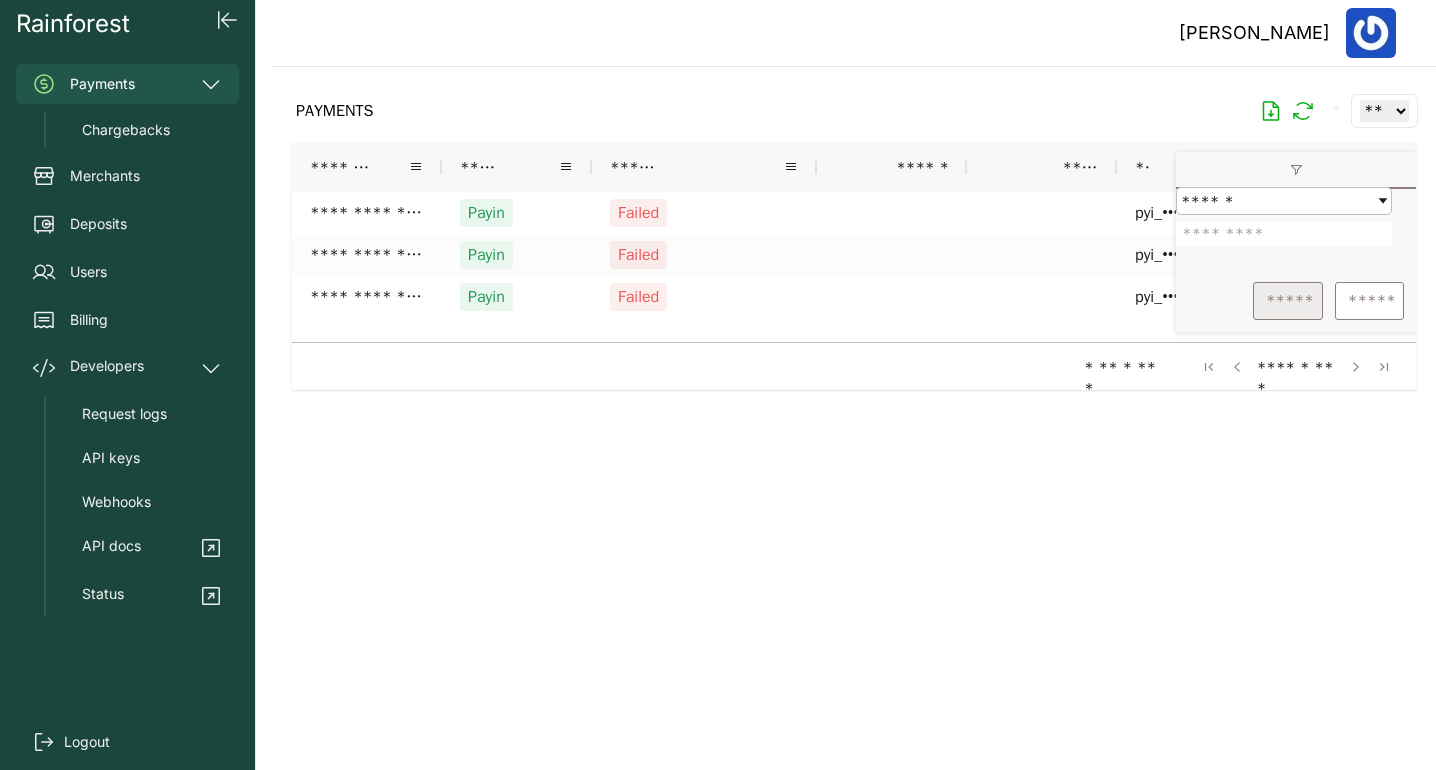 click on "*****" at bounding box center (1288, 301) 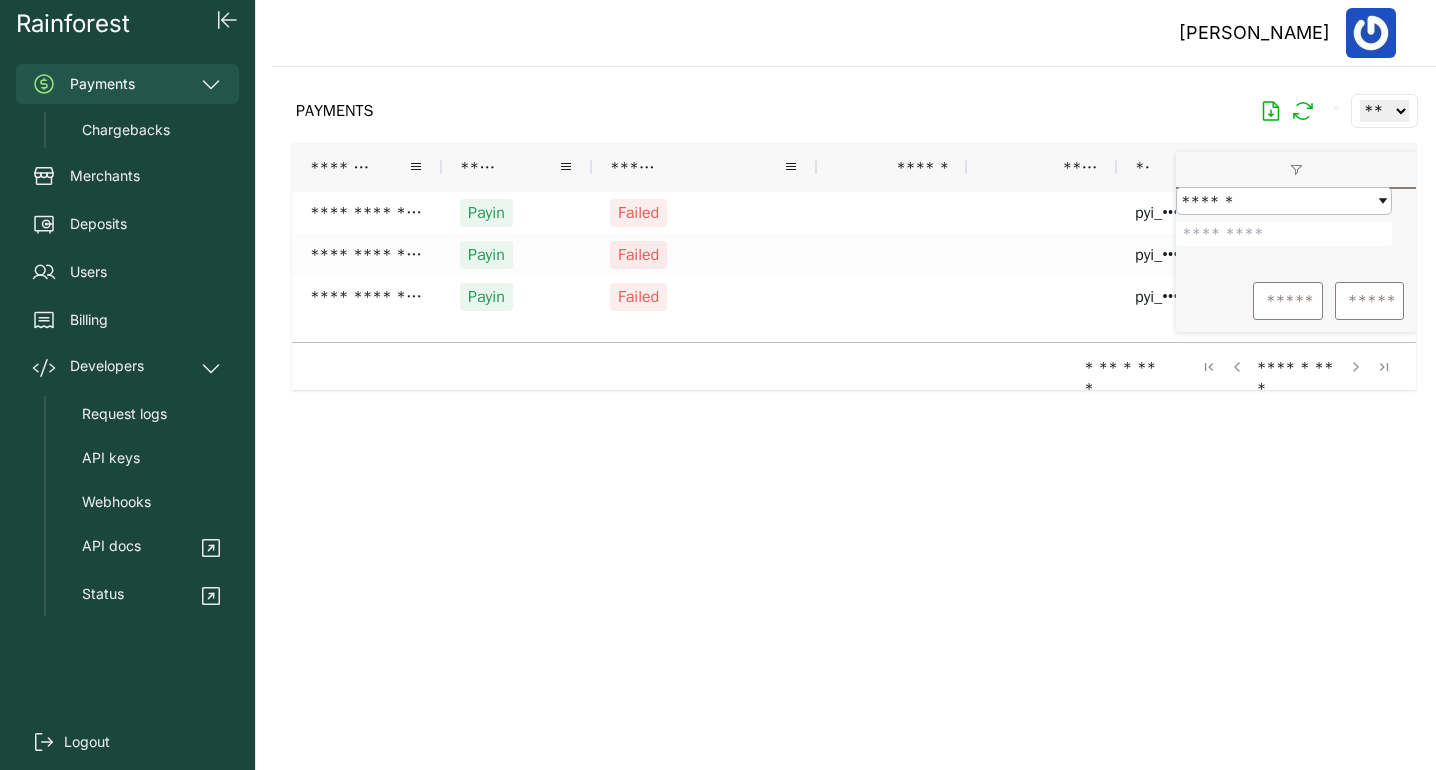 click at bounding box center [854, 402] 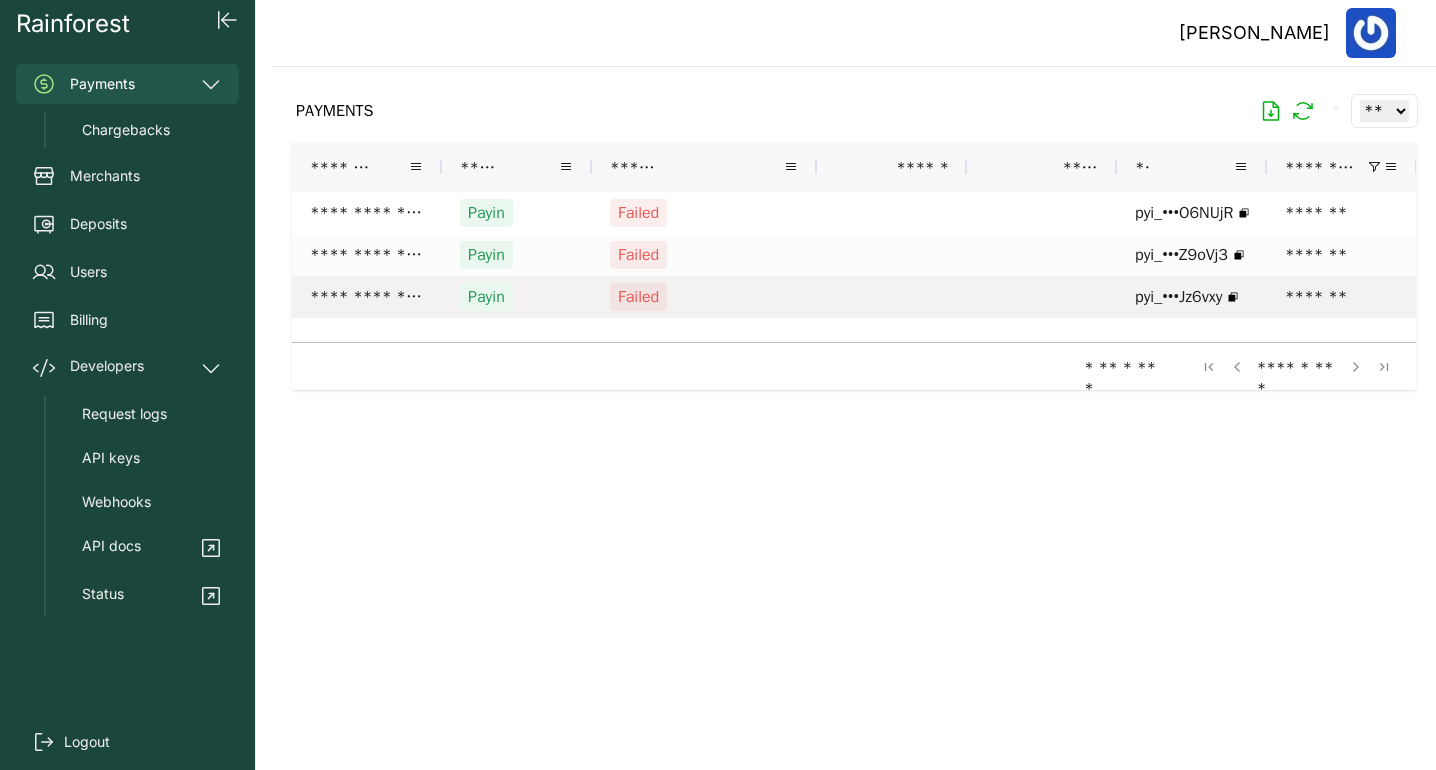 scroll, scrollTop: 0, scrollLeft: 140, axis: horizontal 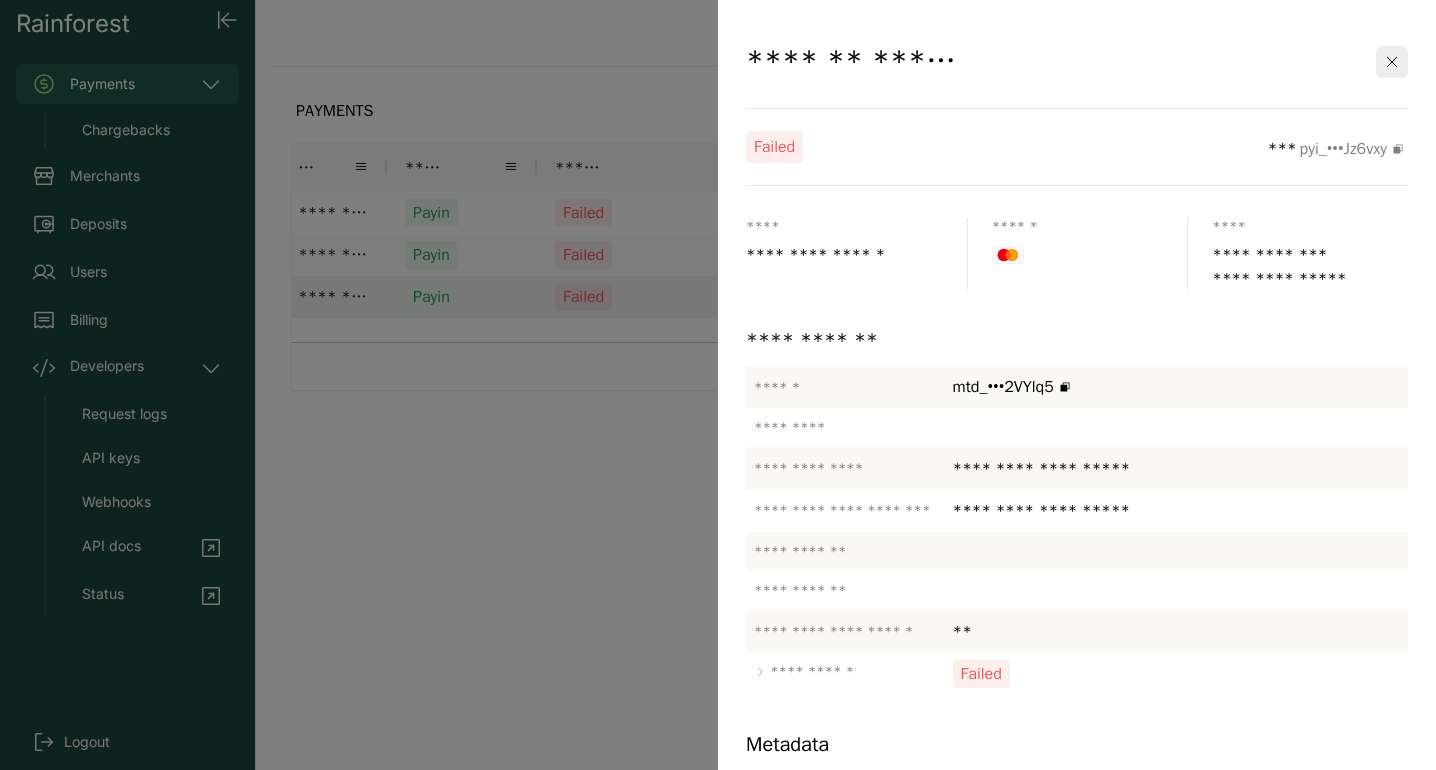 click at bounding box center (718, 385) 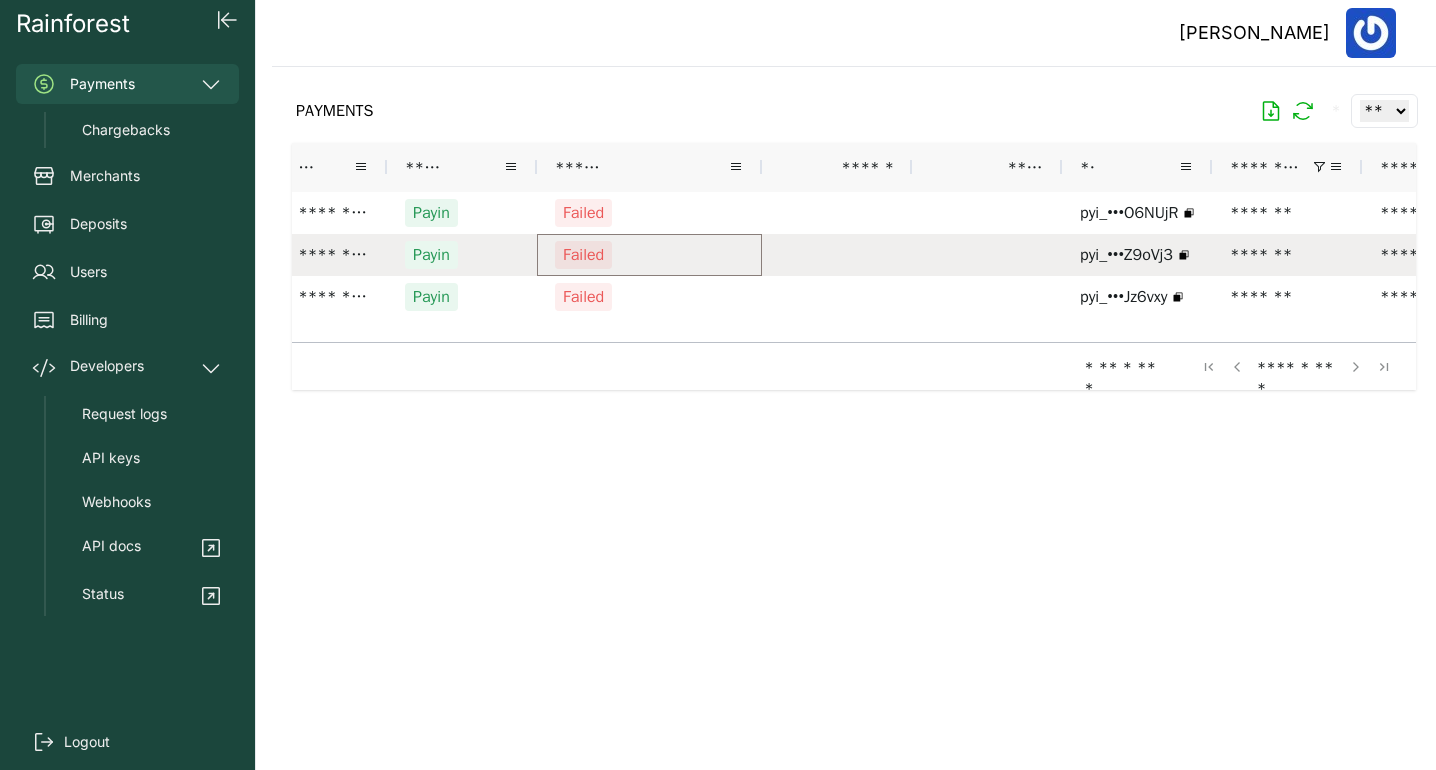 click on "Failed" at bounding box center [649, 255] 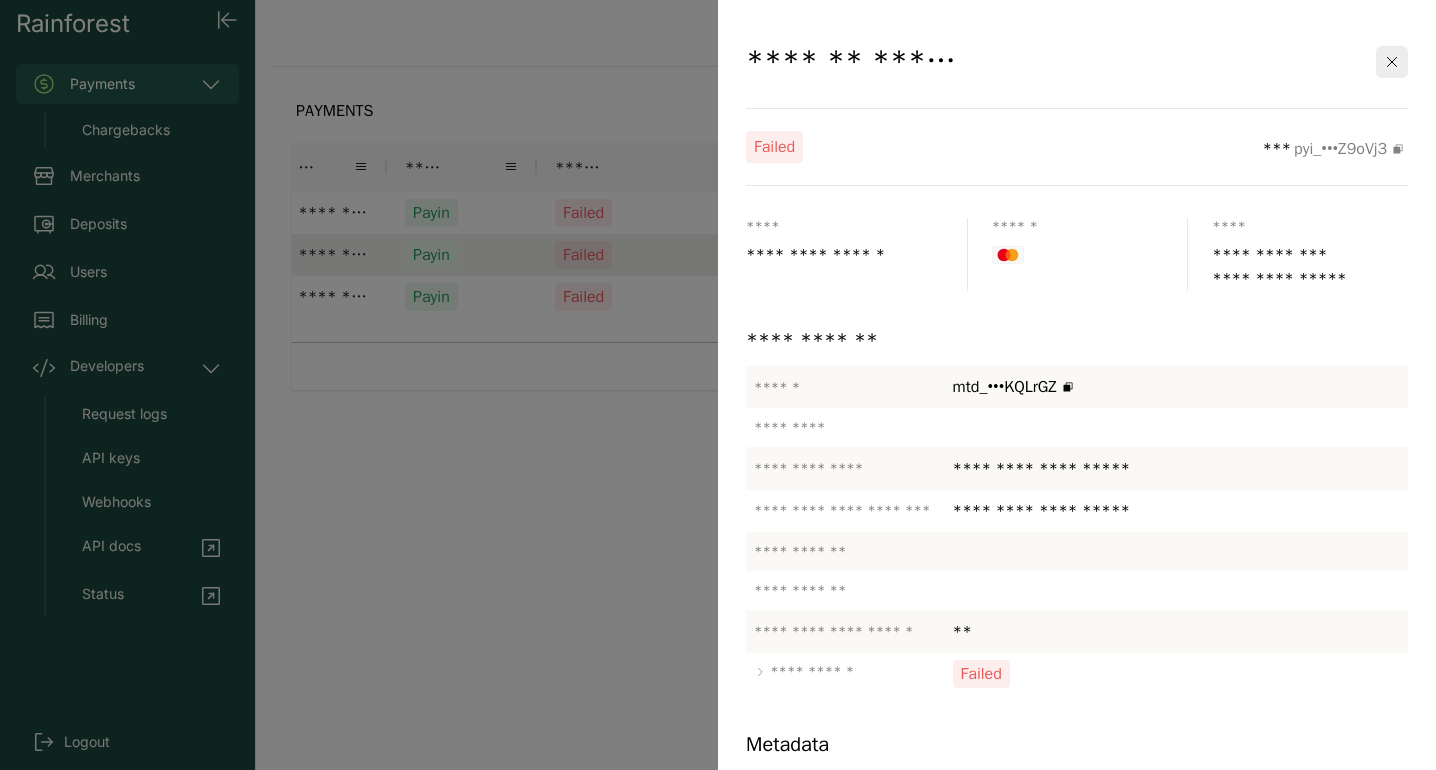 click at bounding box center (718, 385) 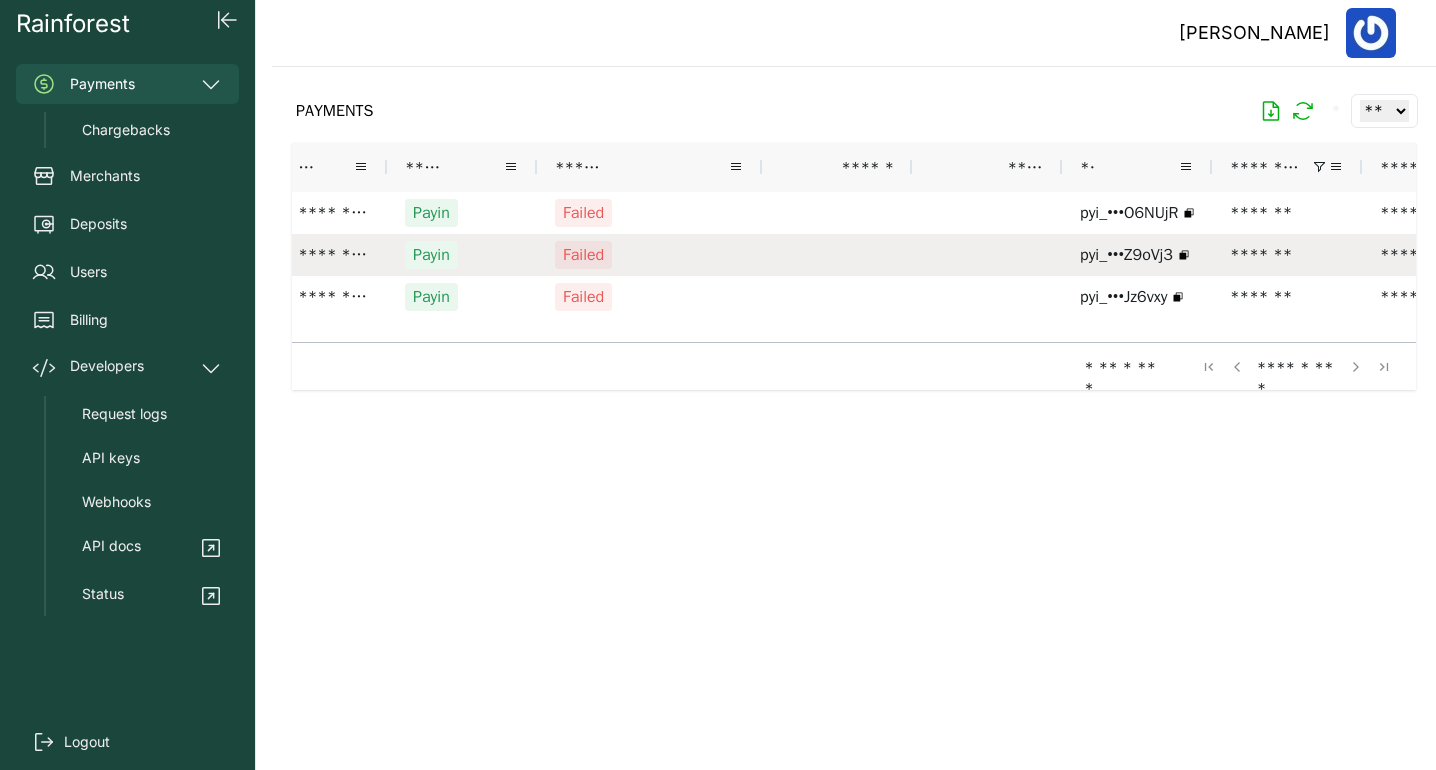 click on "Failed" at bounding box center (649, 213) 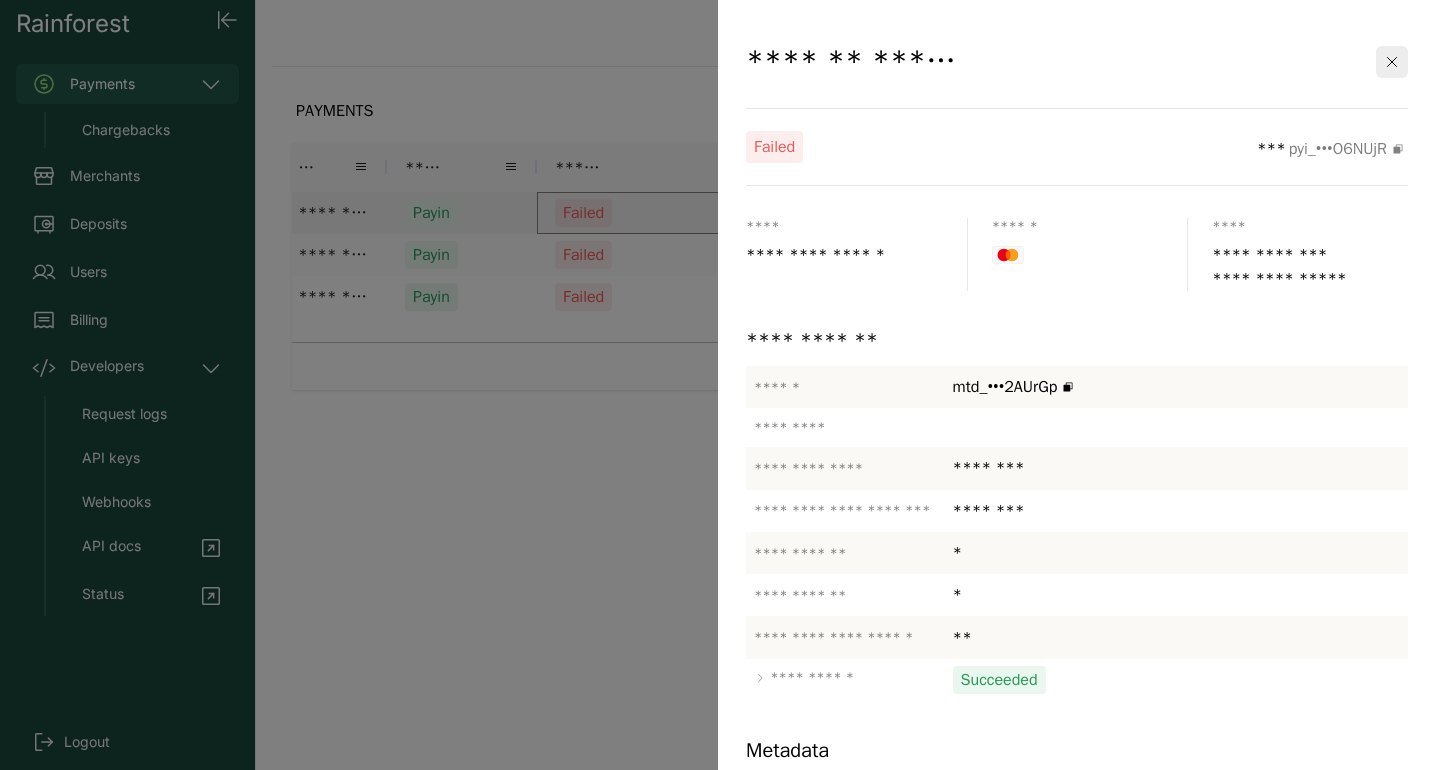 scroll, scrollTop: 125, scrollLeft: 0, axis: vertical 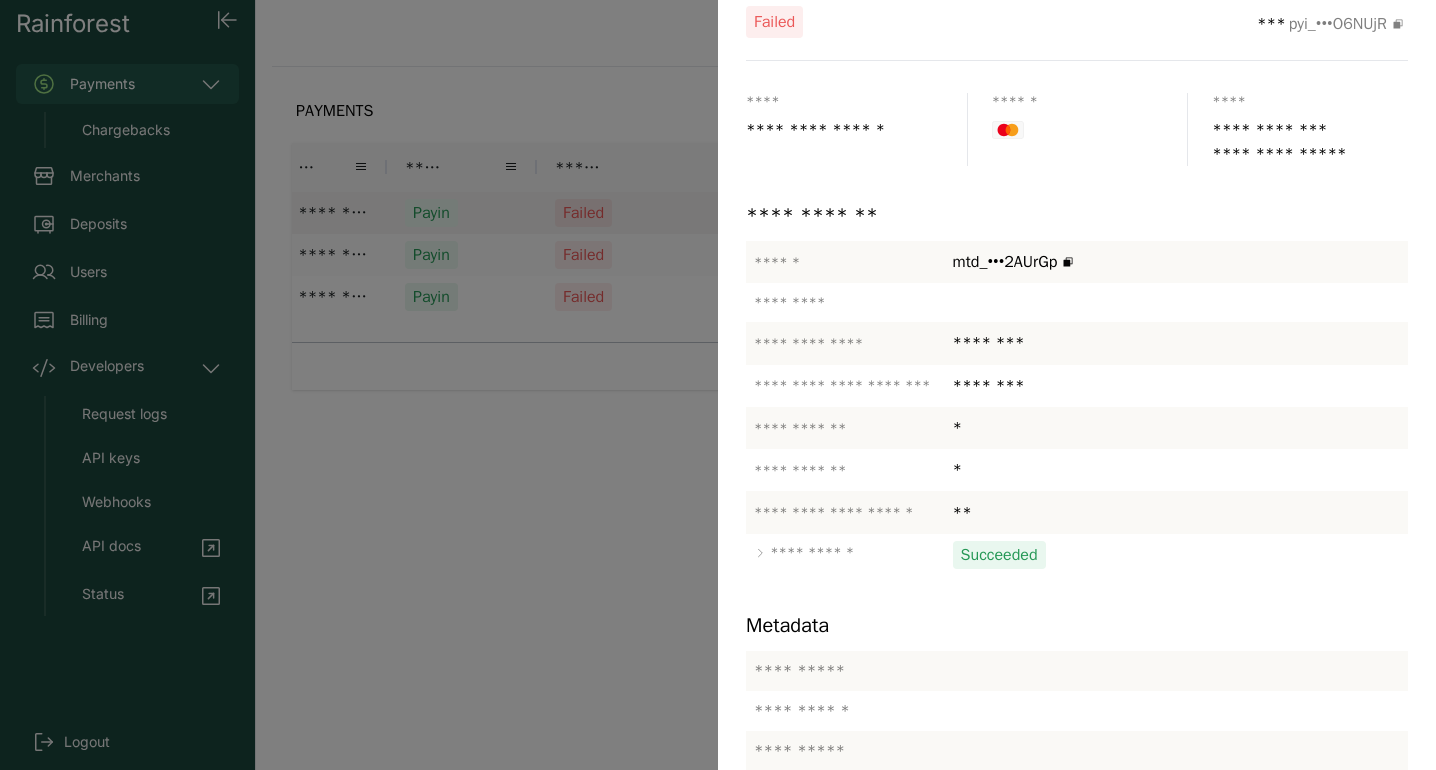 click at bounding box center (718, 385) 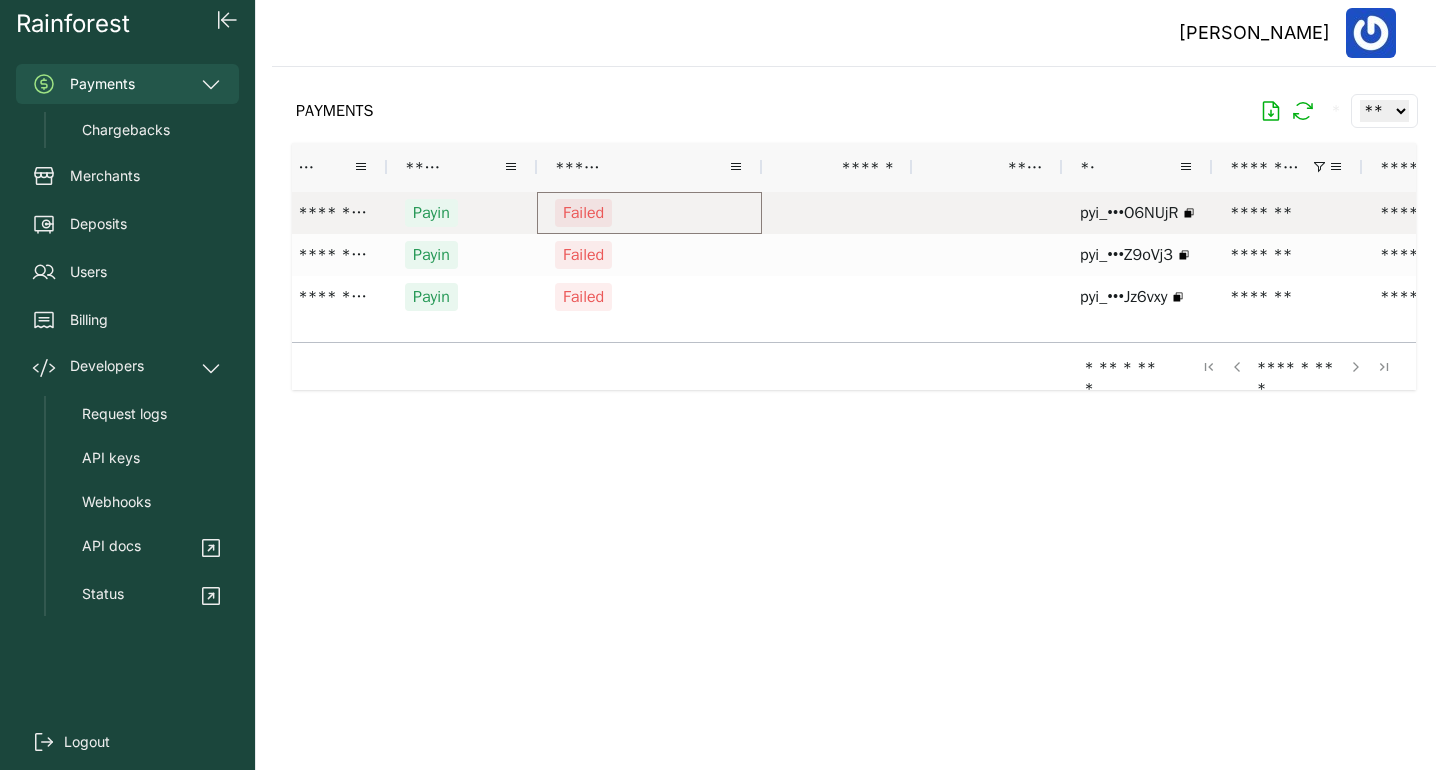 click on "Failed" at bounding box center (649, 213) 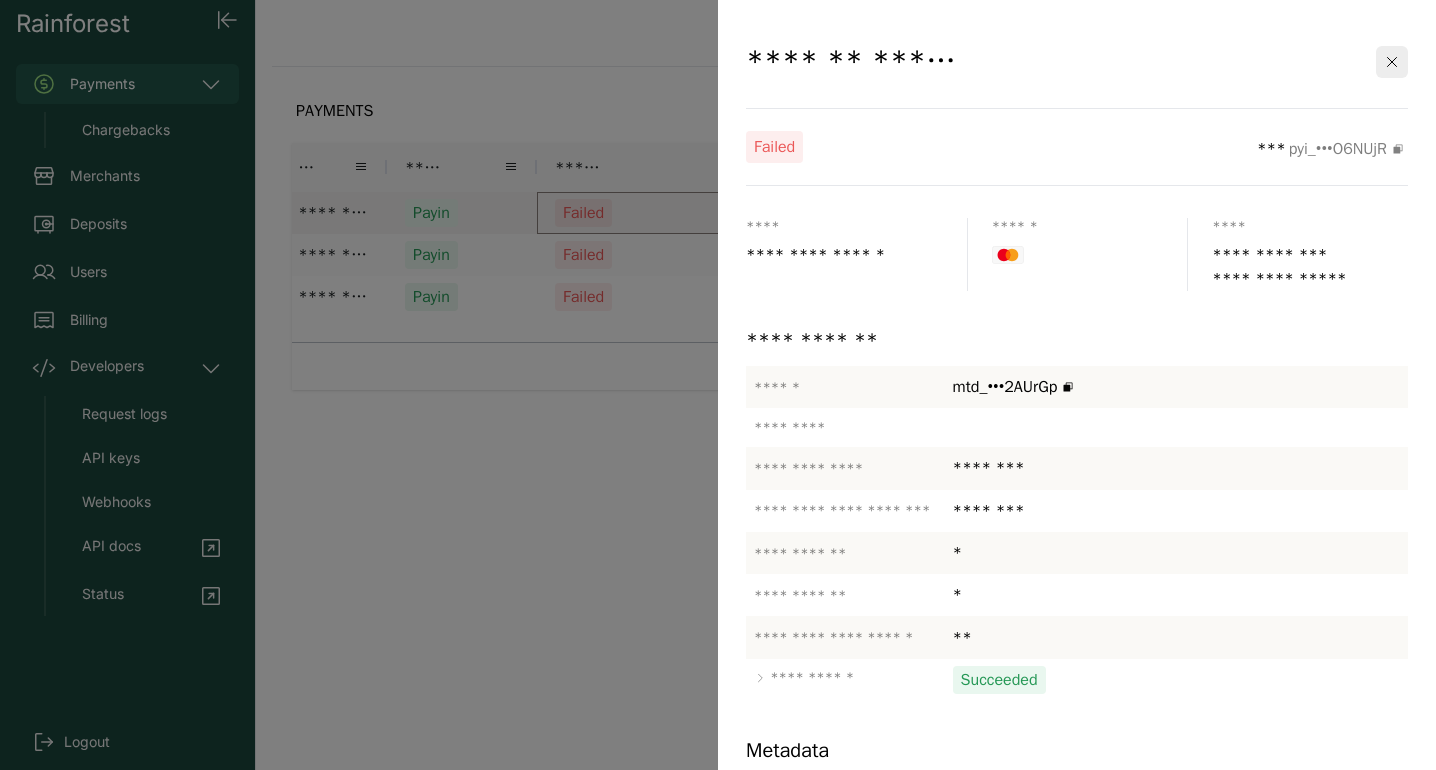 scroll, scrollTop: 194, scrollLeft: 0, axis: vertical 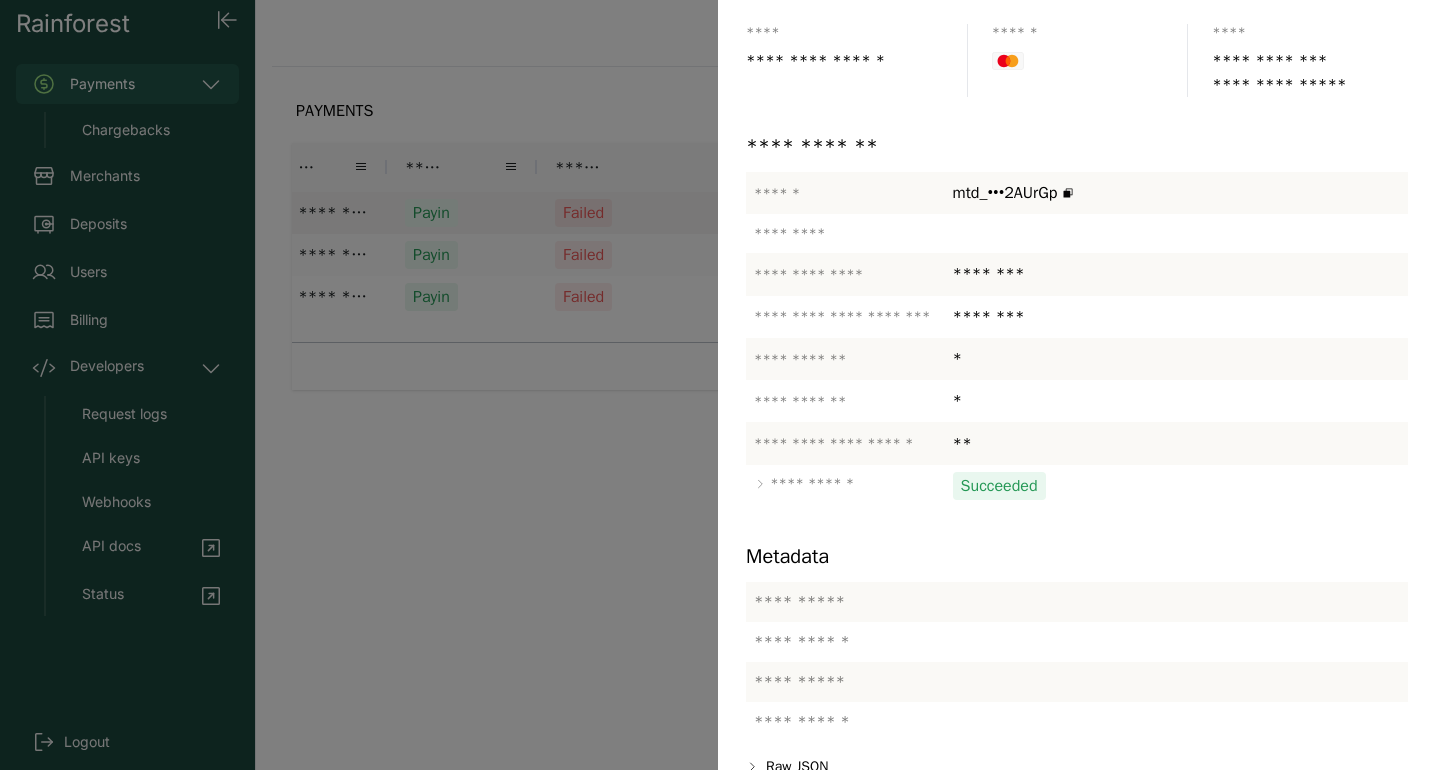 click at bounding box center [718, 385] 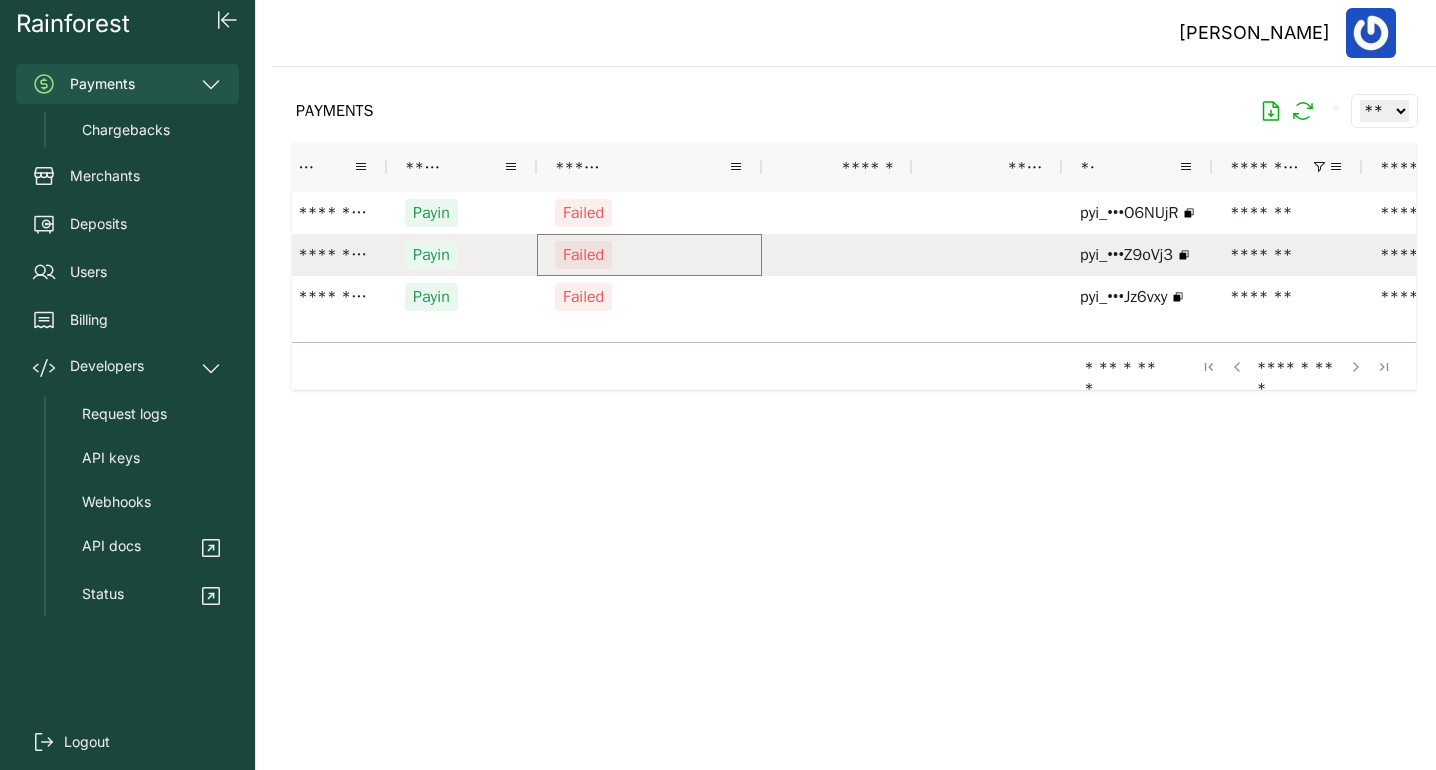 click on "Failed" at bounding box center [649, 255] 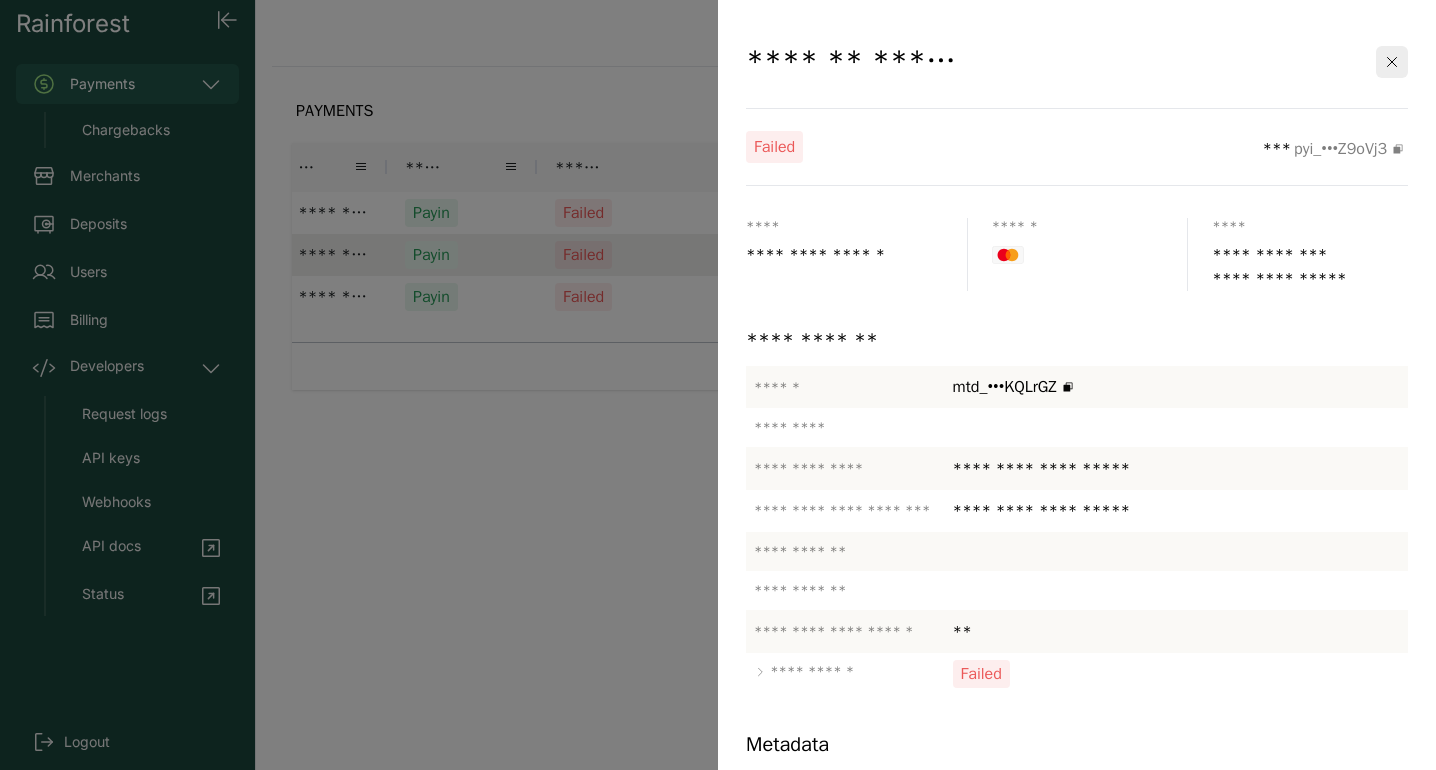 click at bounding box center (718, 385) 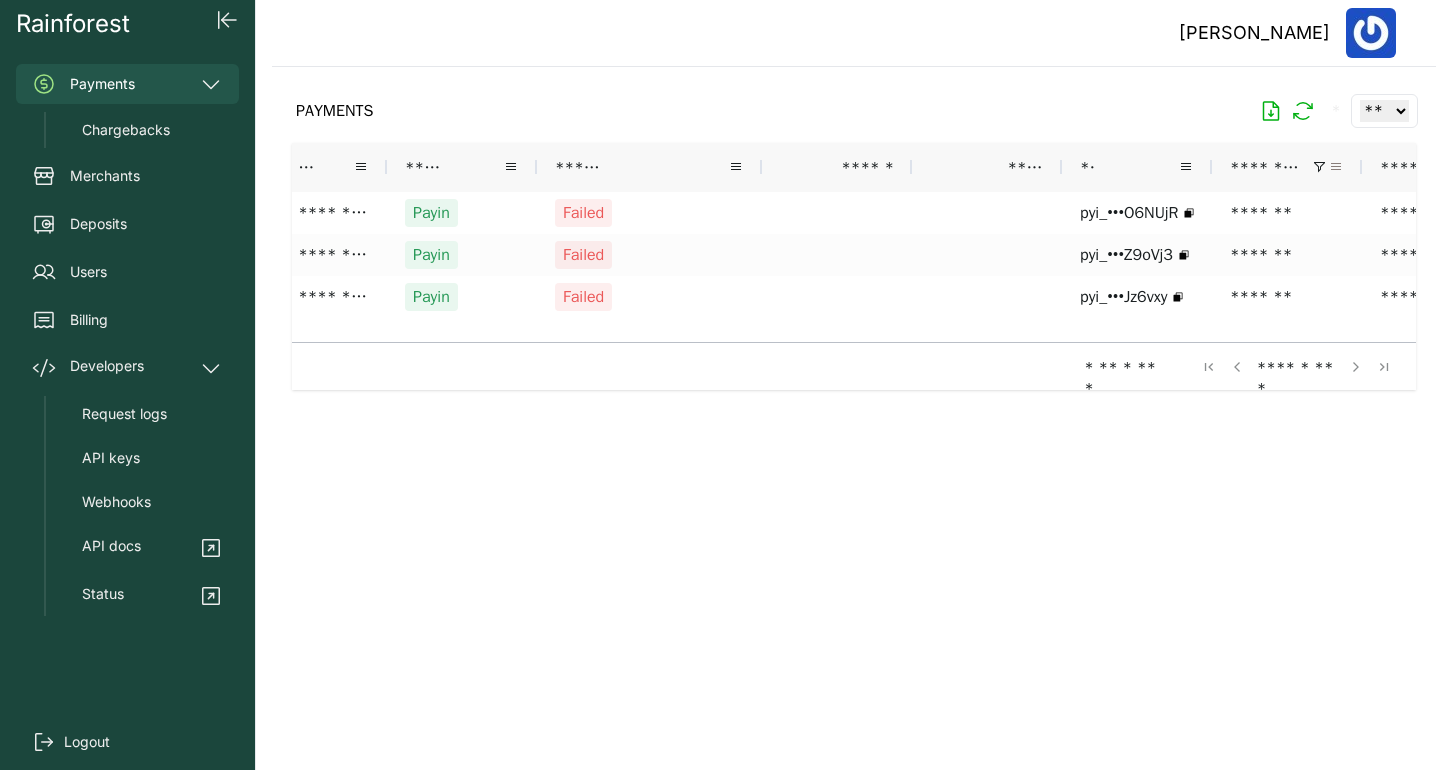 click at bounding box center (1336, 167) 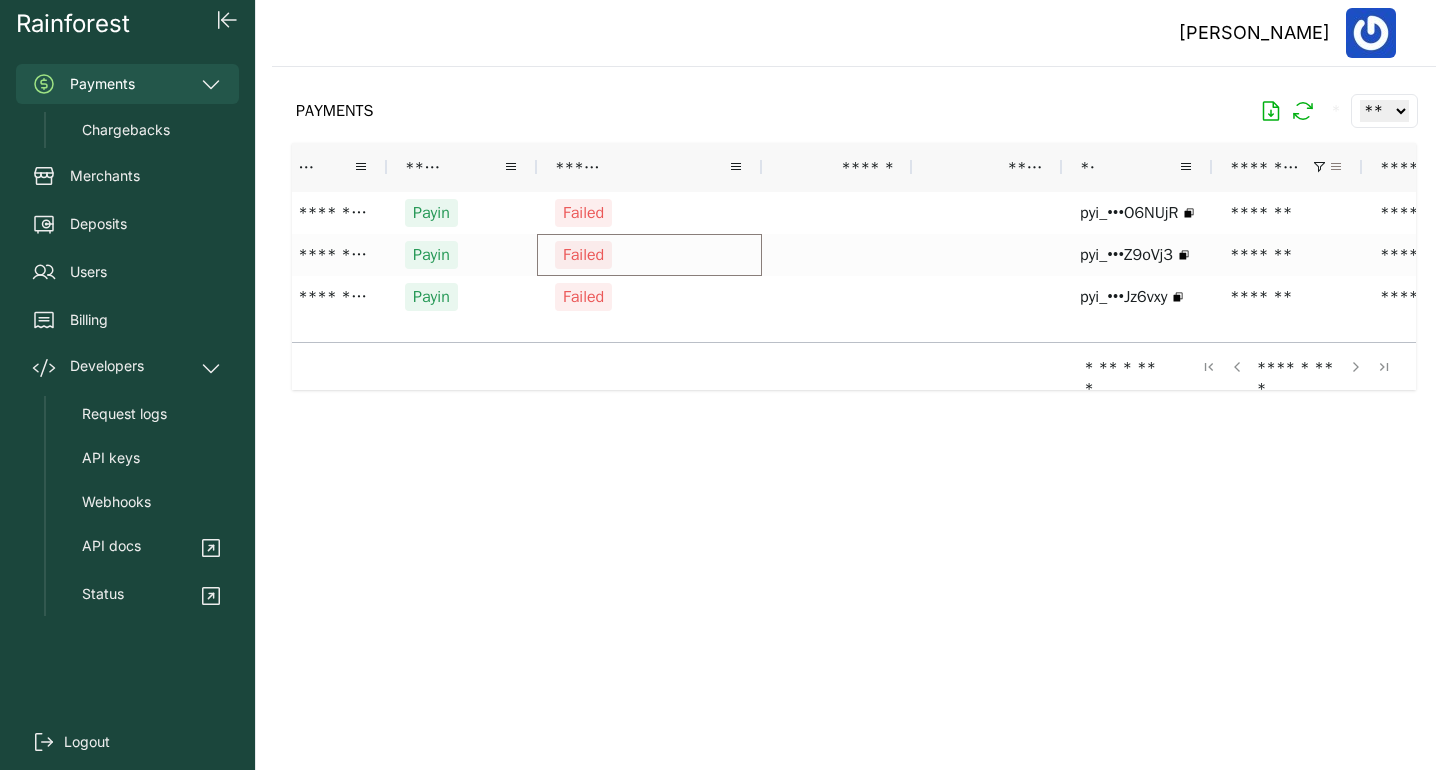 click at bounding box center [1336, 167] 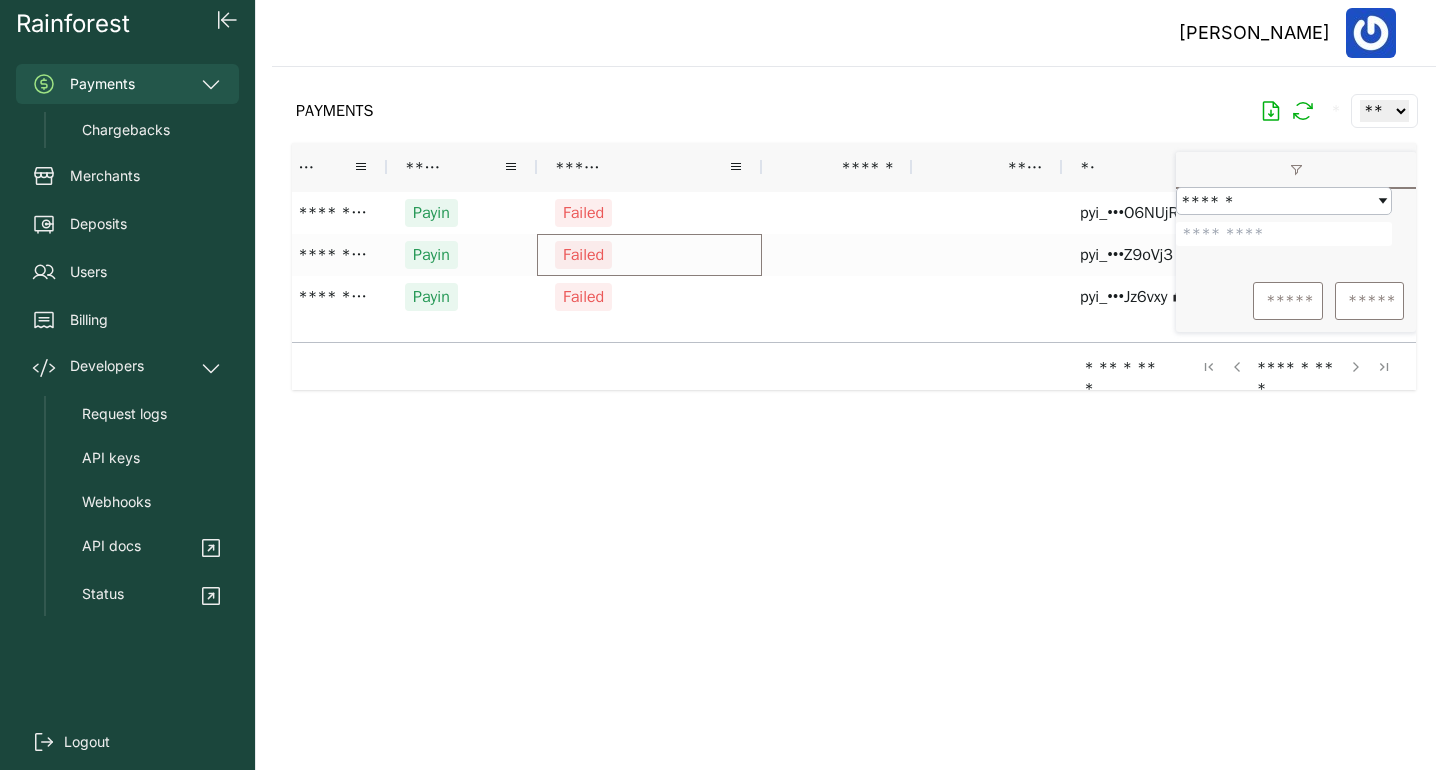 drag, startPoint x: 1269, startPoint y: 244, endPoint x: 1173, endPoint y: 243, distance: 96.00521 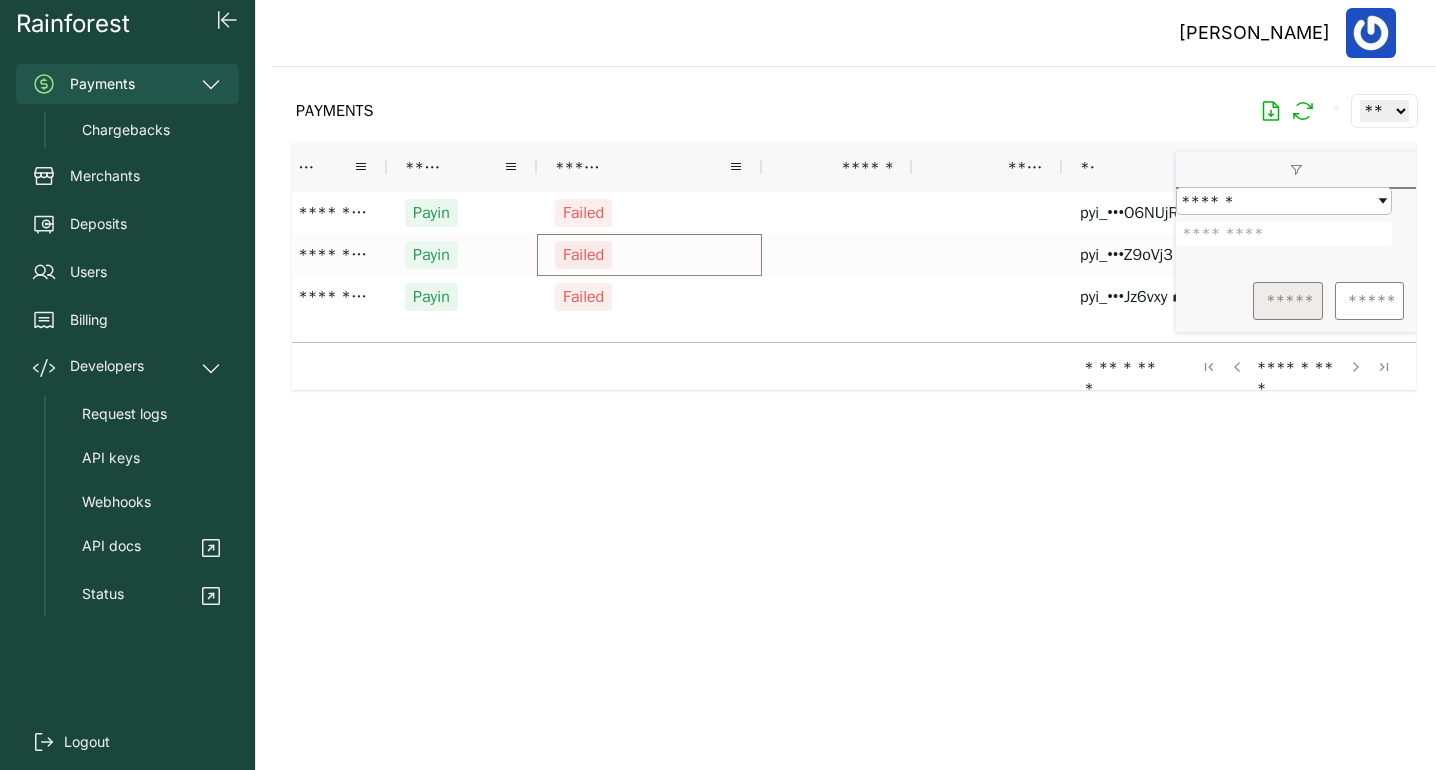 type on "*******" 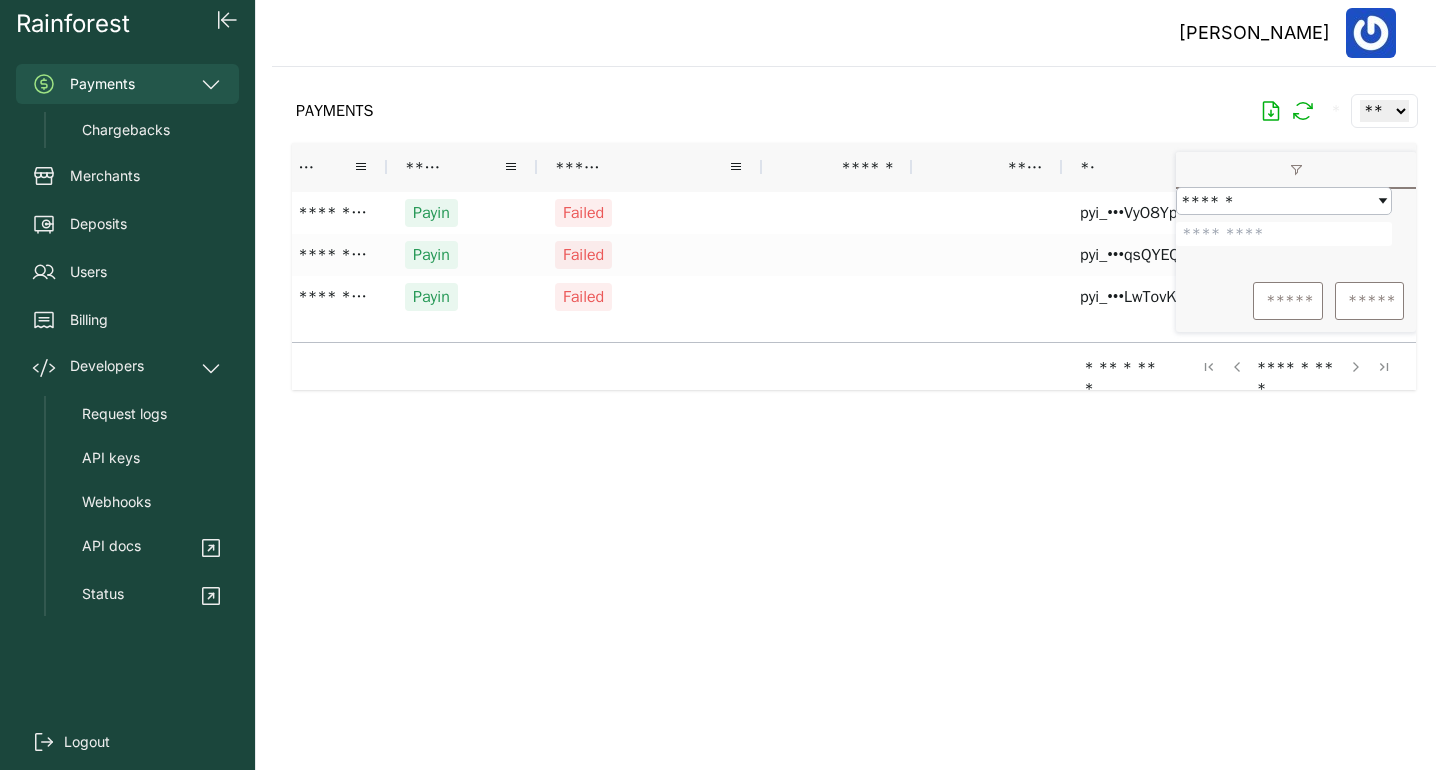 click at bounding box center [854, 402] 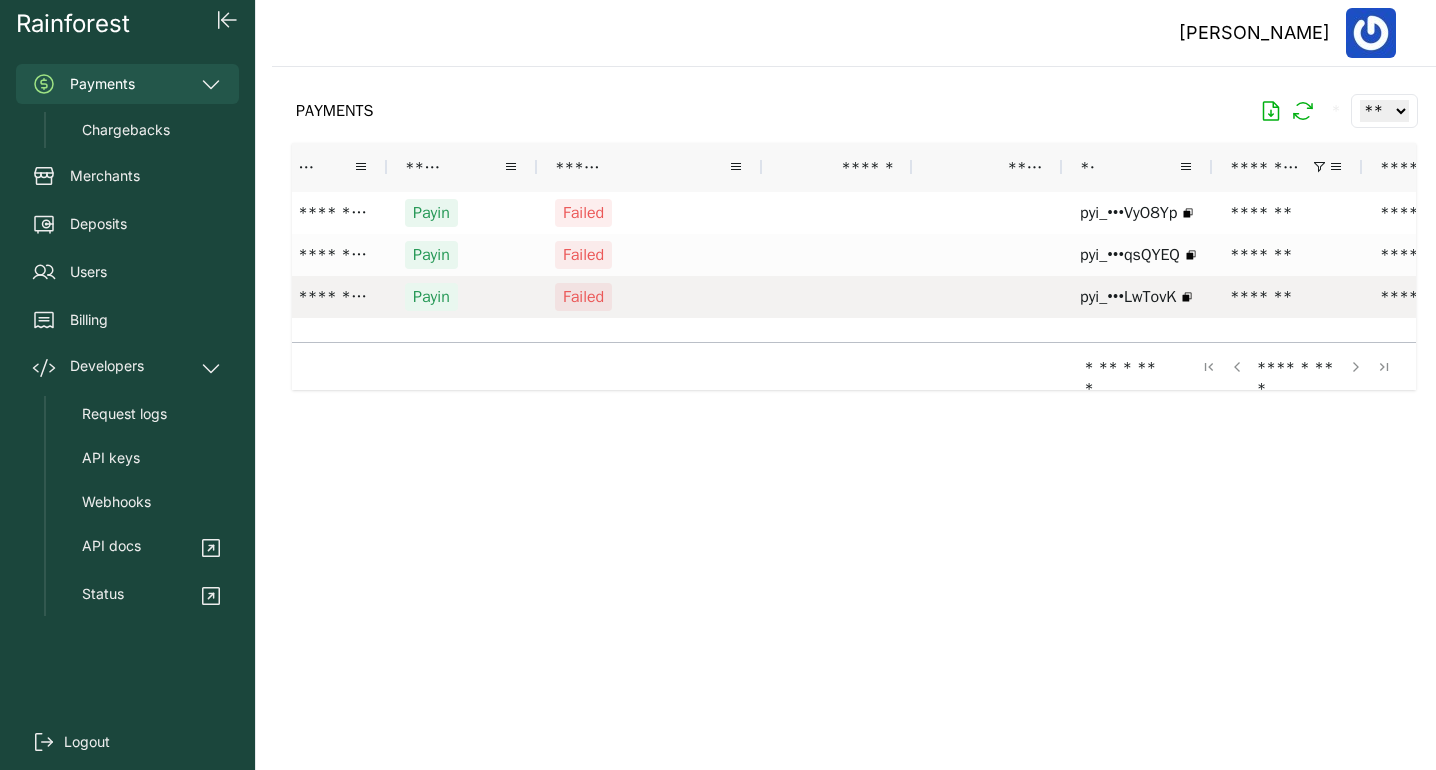 scroll, scrollTop: 0, scrollLeft: 248, axis: horizontal 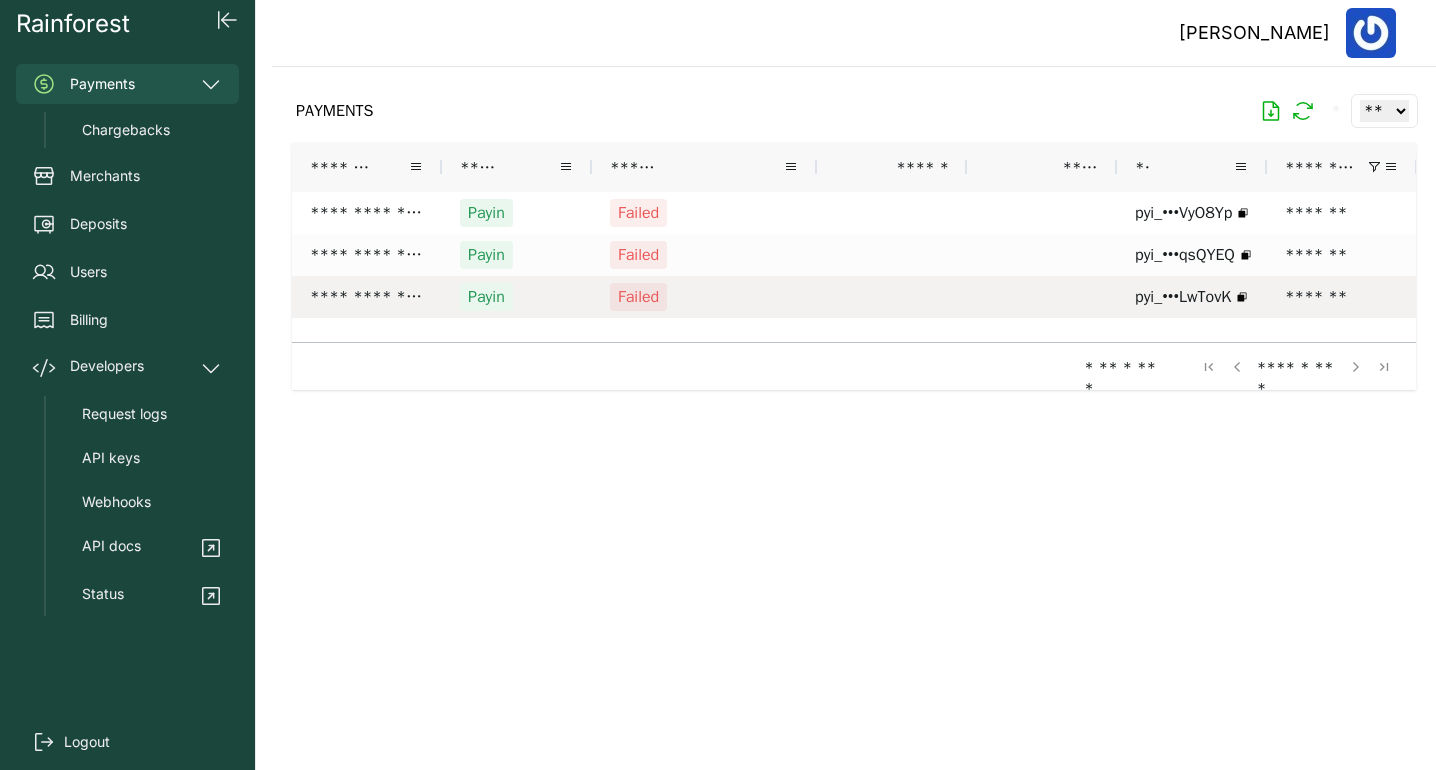 click on "Failed" at bounding box center (704, 297) 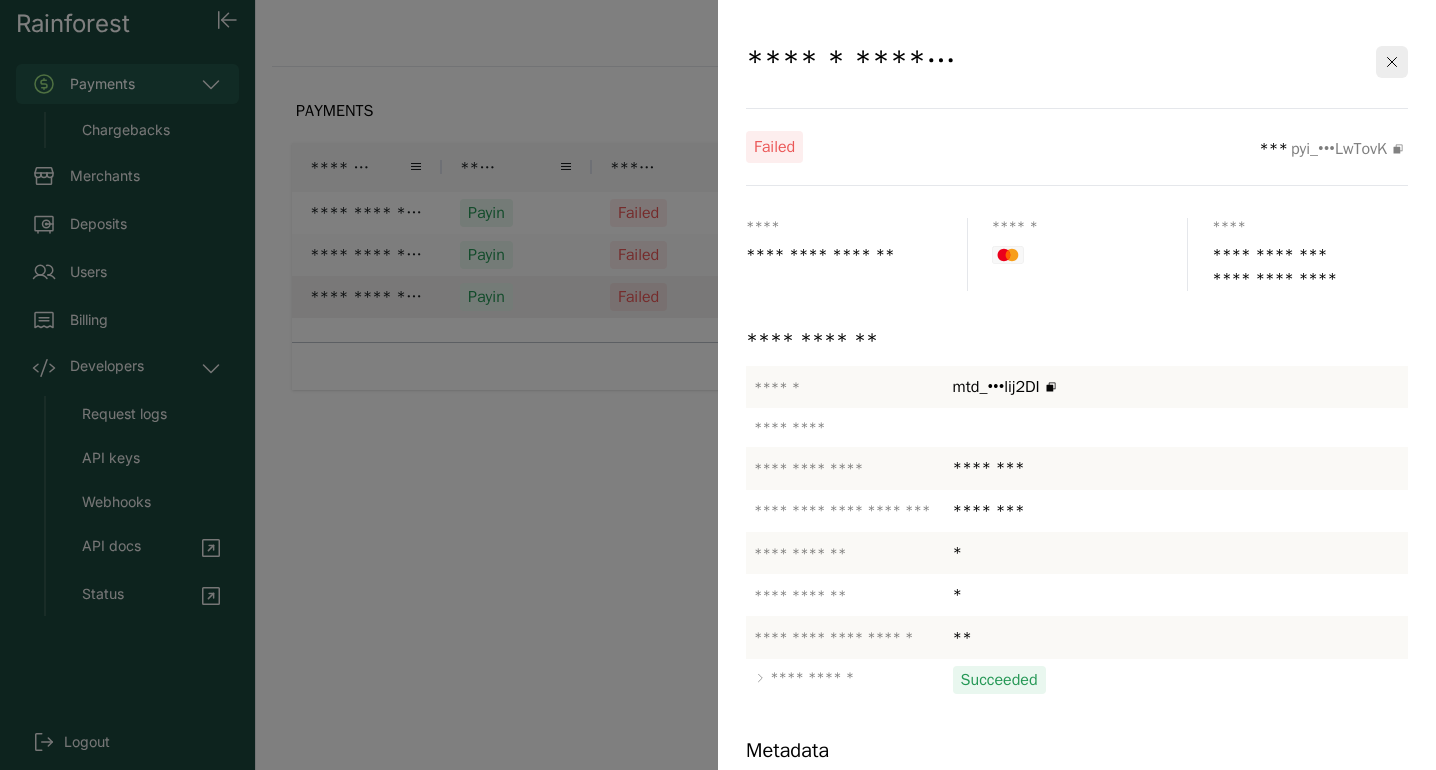 click at bounding box center (718, 385) 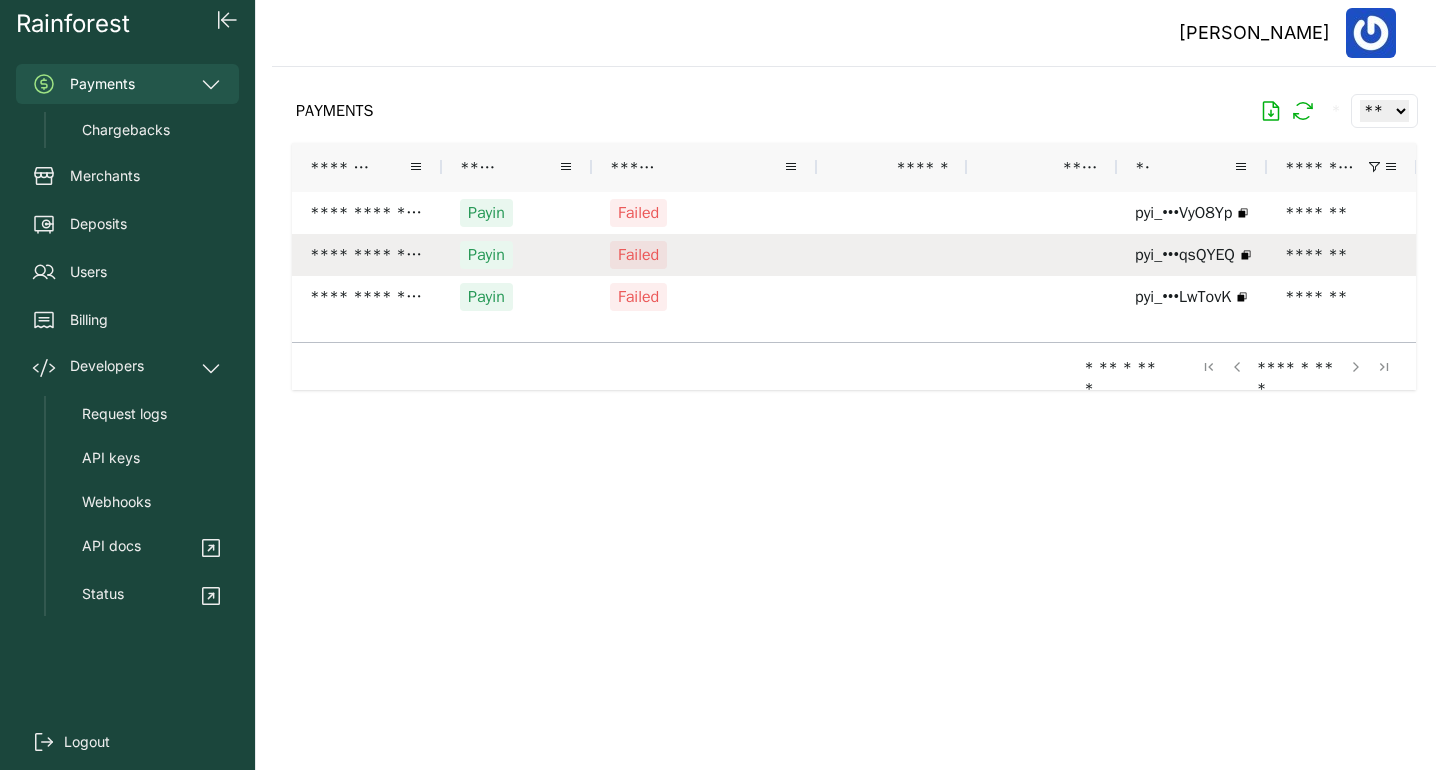 click on "Failed" at bounding box center [704, 255] 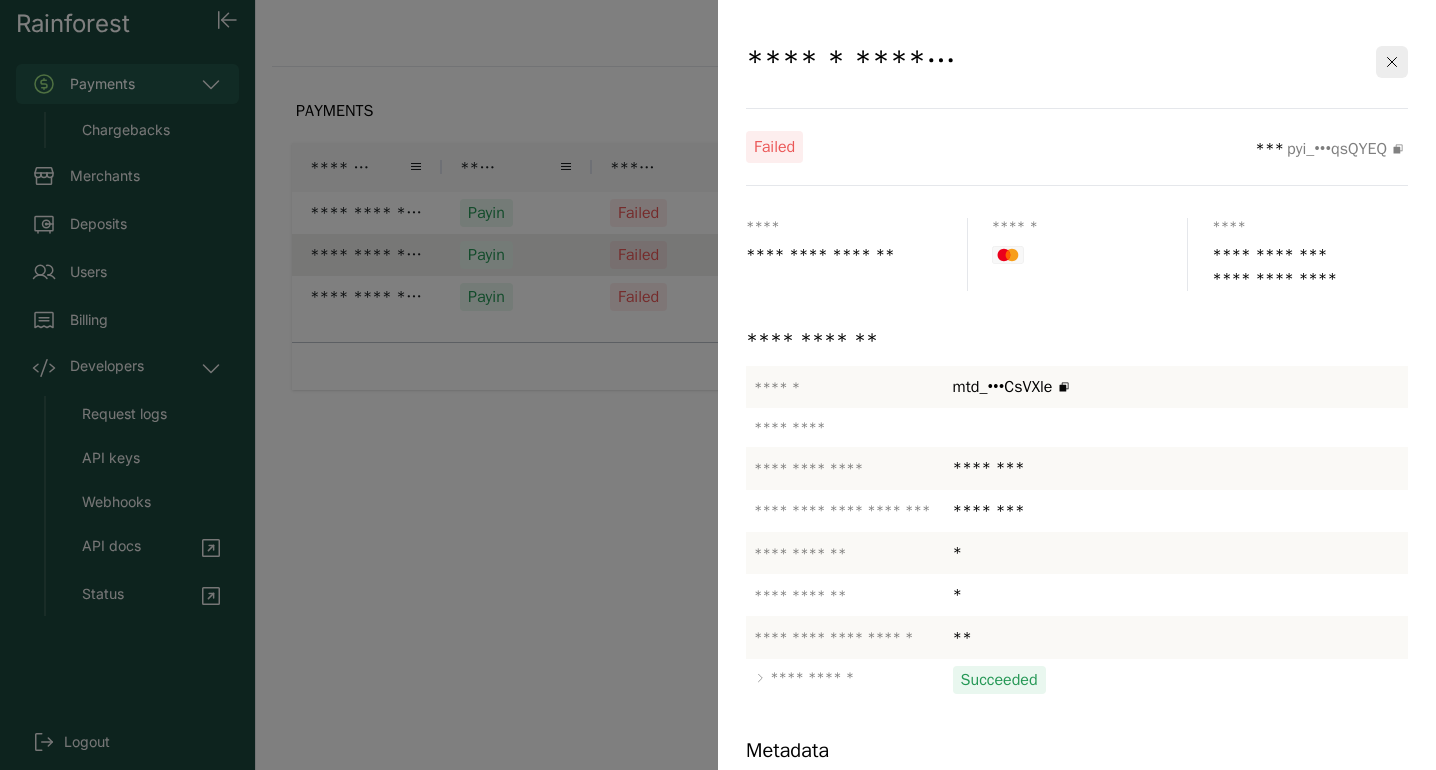 click at bounding box center [718, 385] 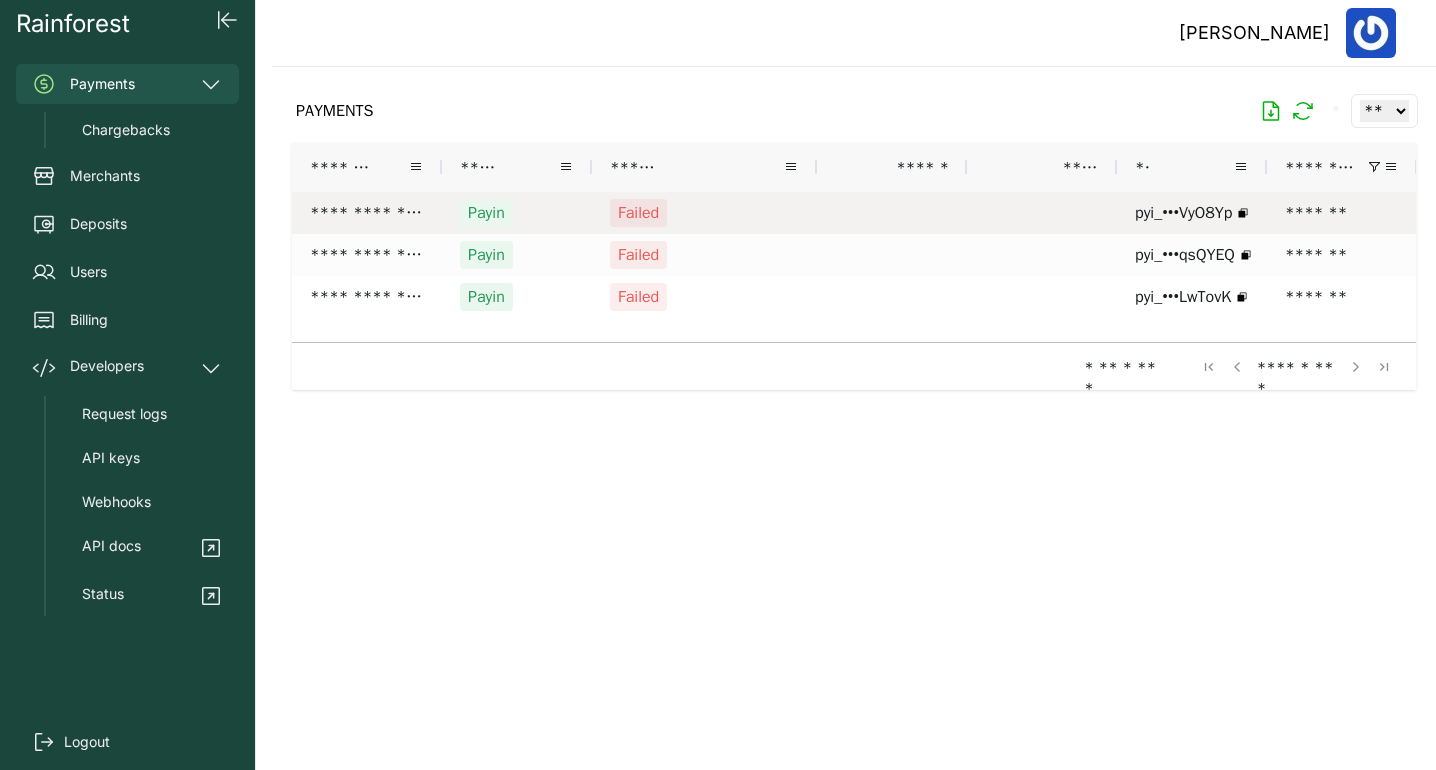 click on "Failed" at bounding box center (704, 213) 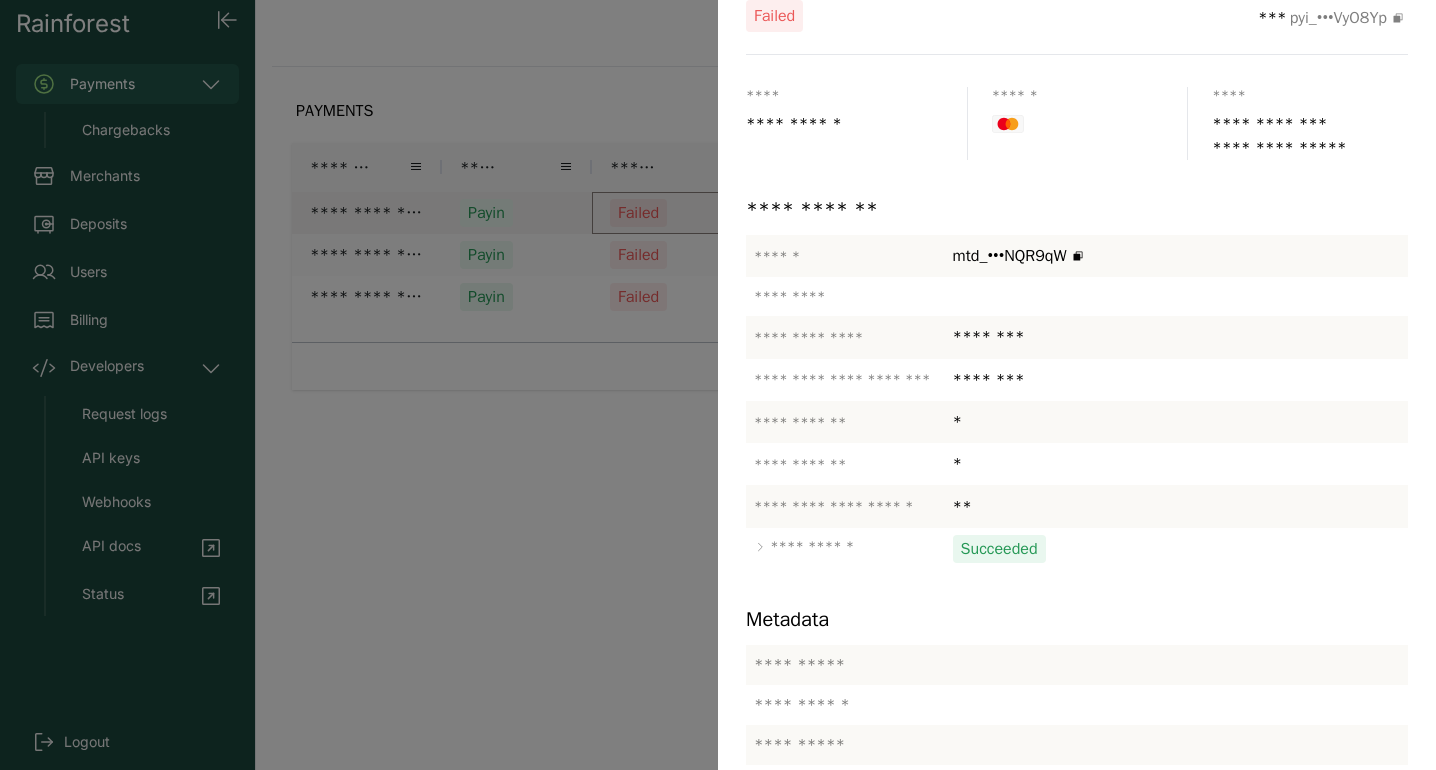 scroll, scrollTop: 132, scrollLeft: 0, axis: vertical 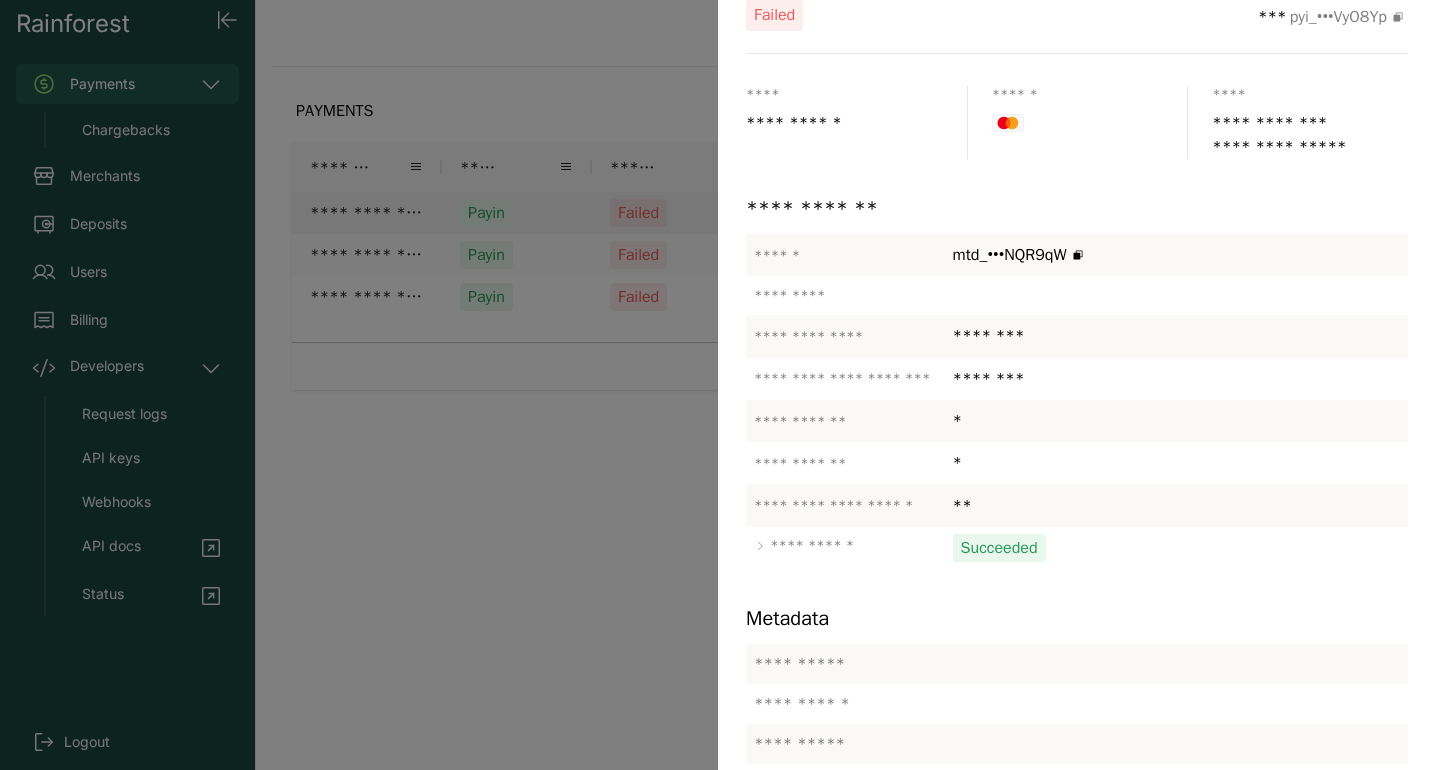 click at bounding box center (718, 385) 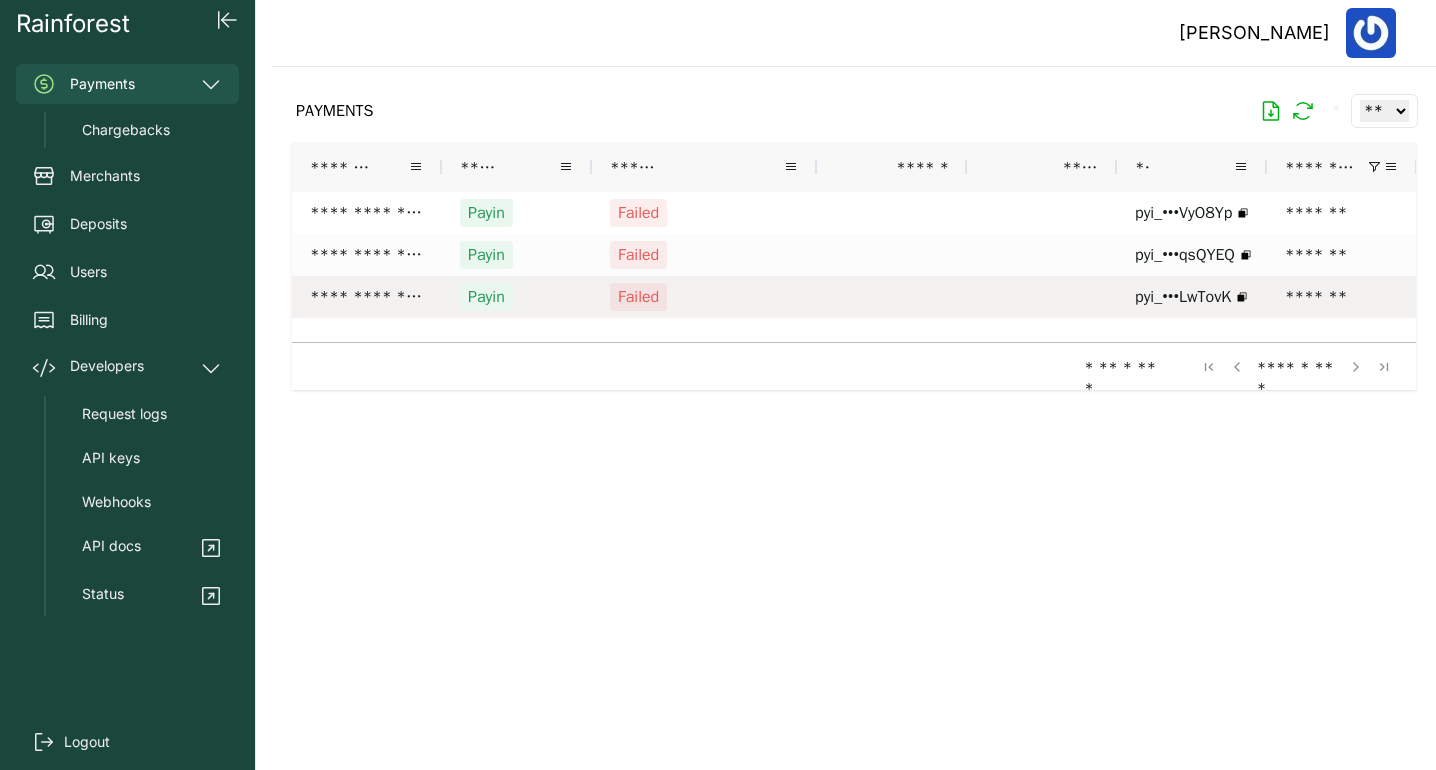 click on "Failed" at bounding box center [704, 297] 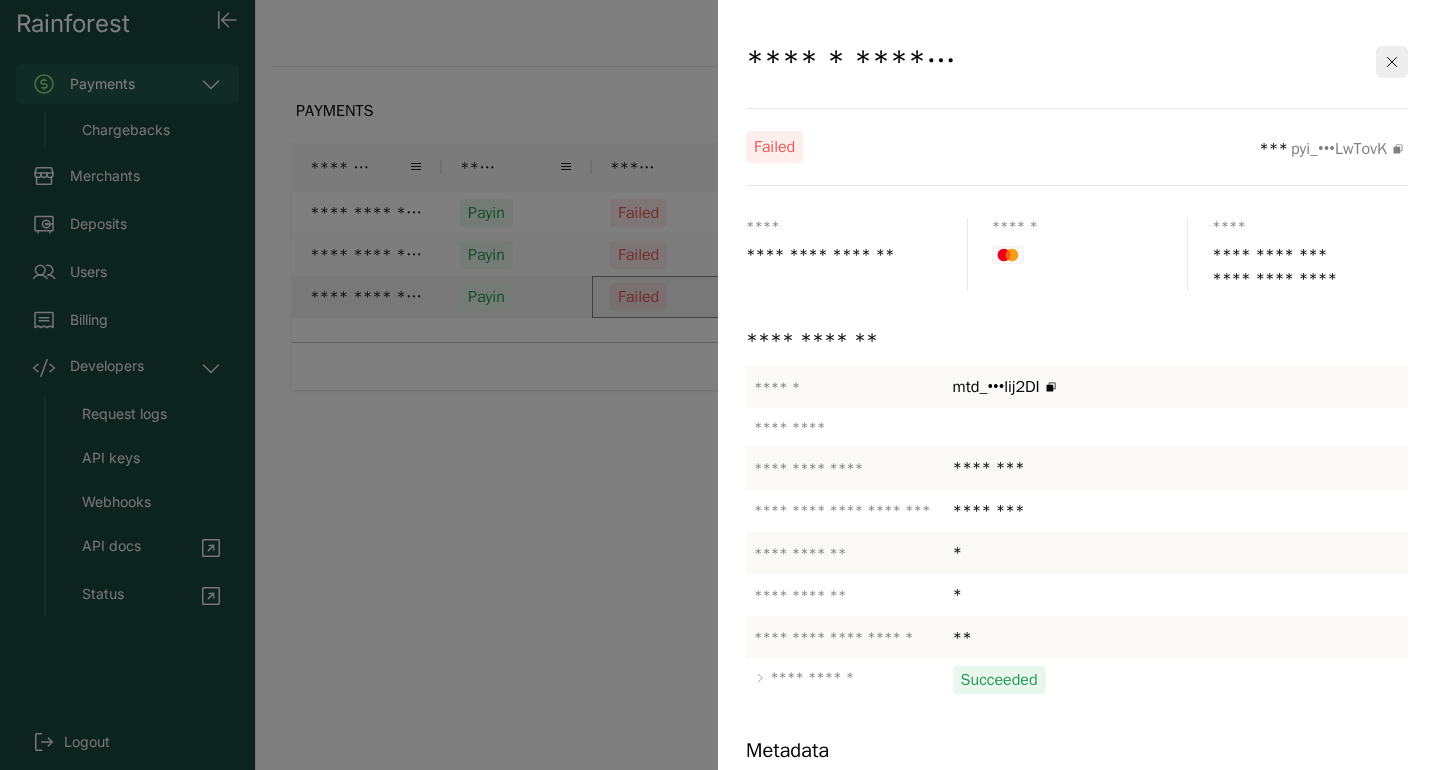 scroll, scrollTop: 4, scrollLeft: 0, axis: vertical 